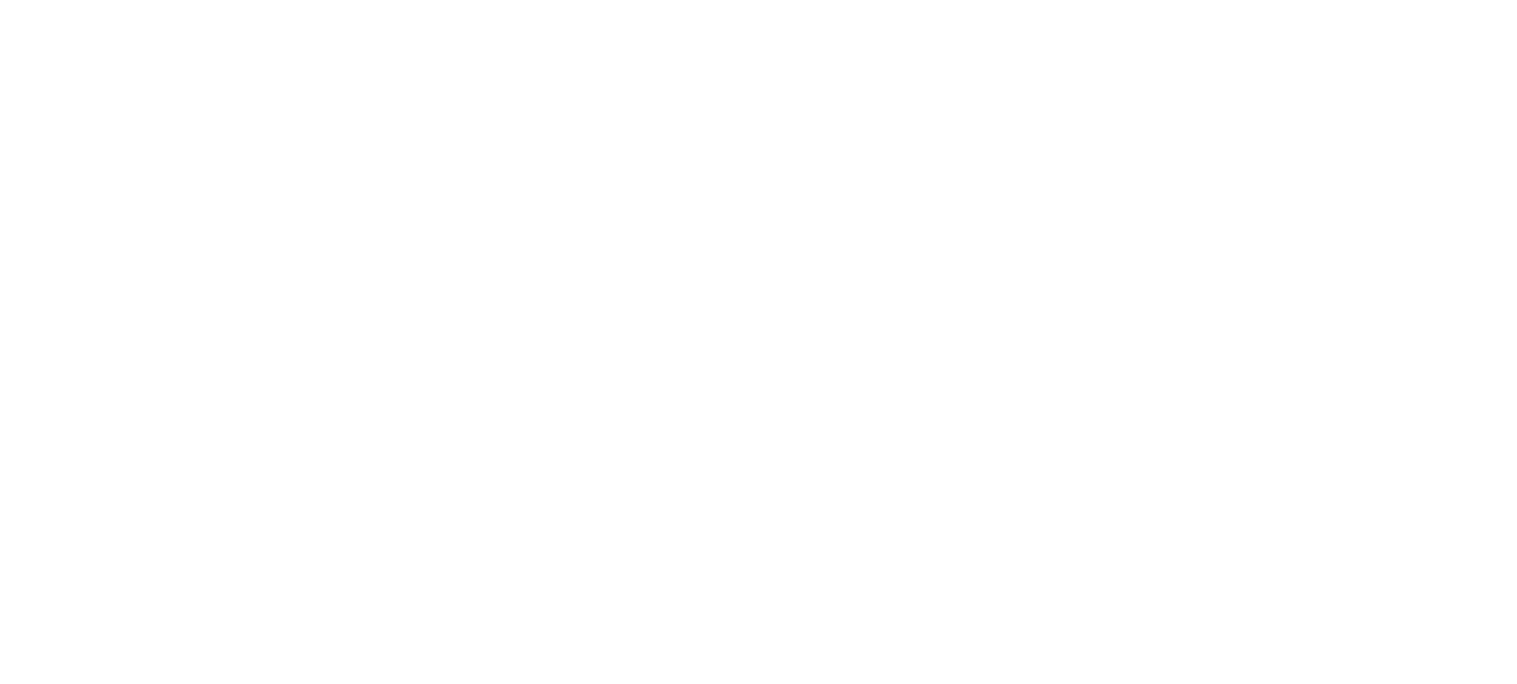 scroll, scrollTop: 0, scrollLeft: 0, axis: both 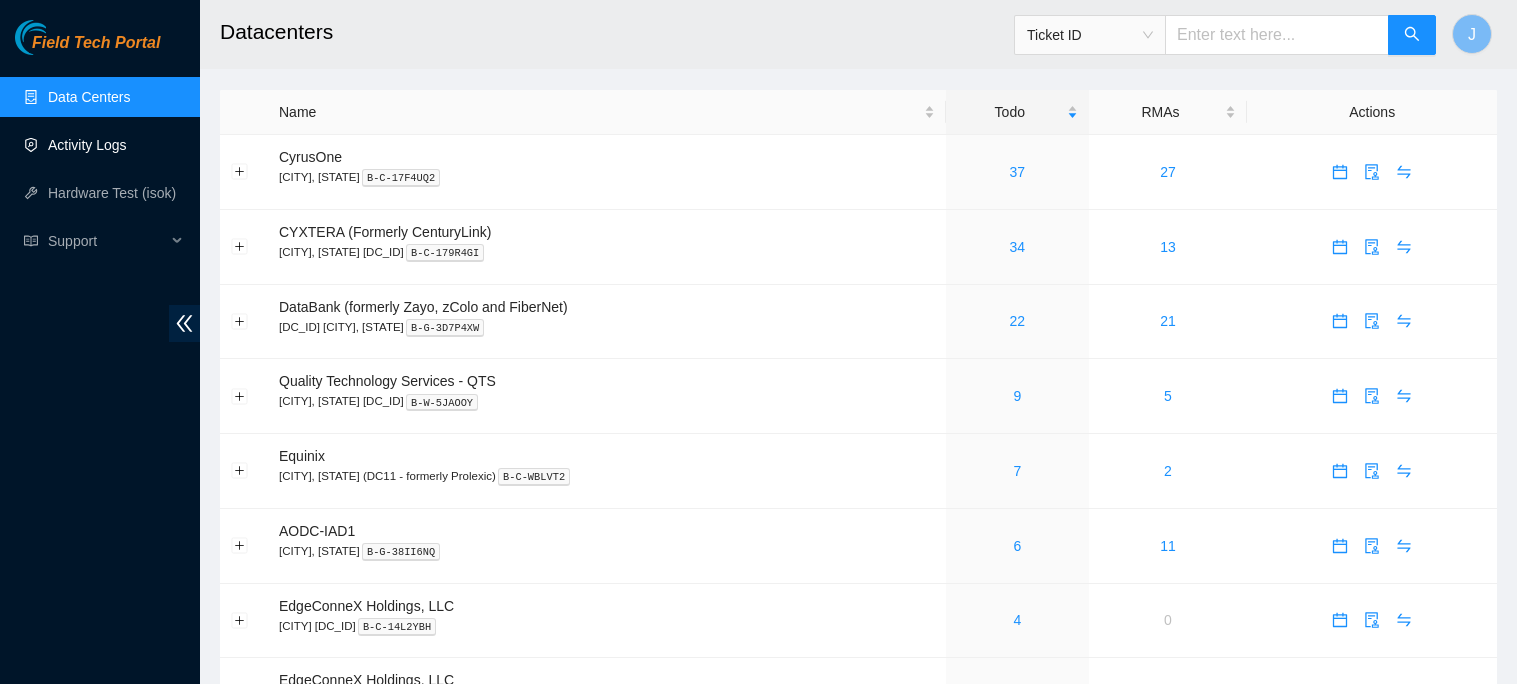click on "Activity Logs" at bounding box center (87, 145) 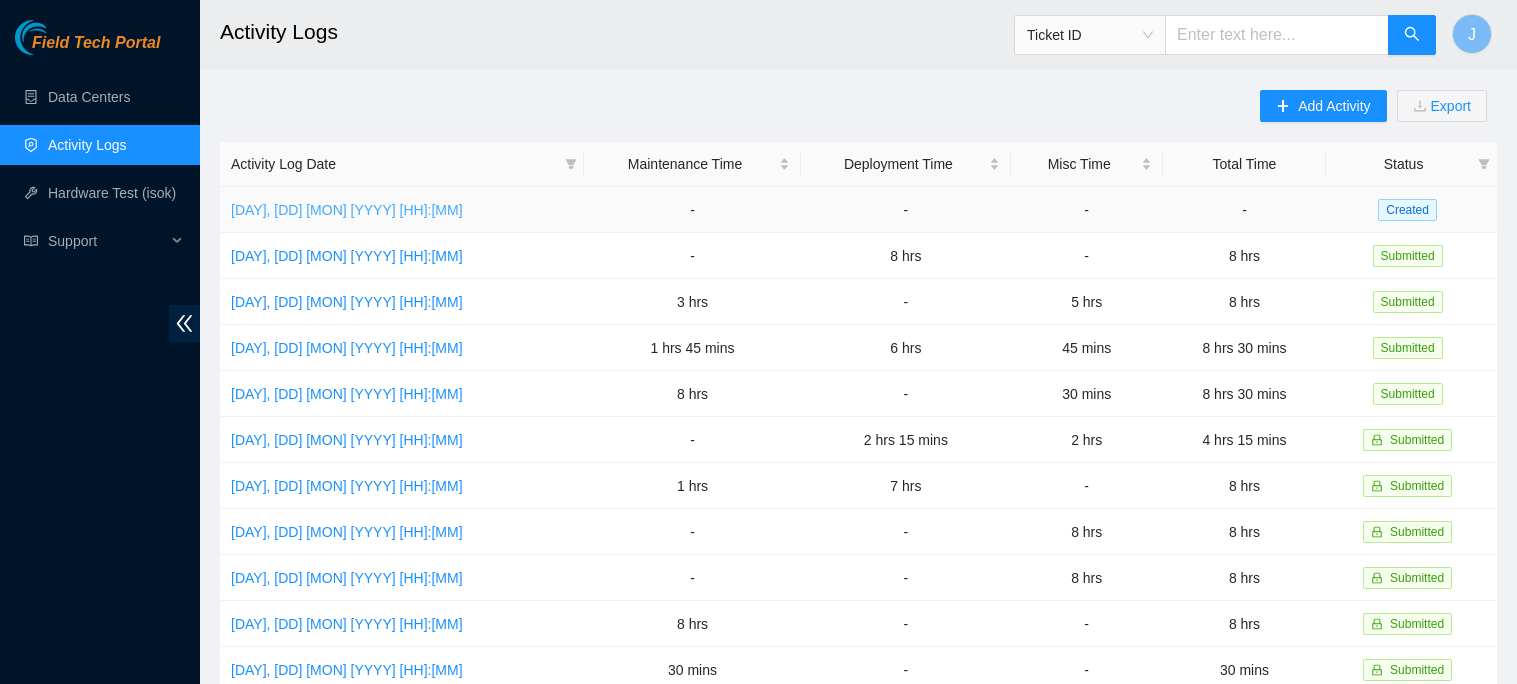 click on "[DAY], [DD] [MON] [YYYY] [HH]:[MM]" at bounding box center [347, 210] 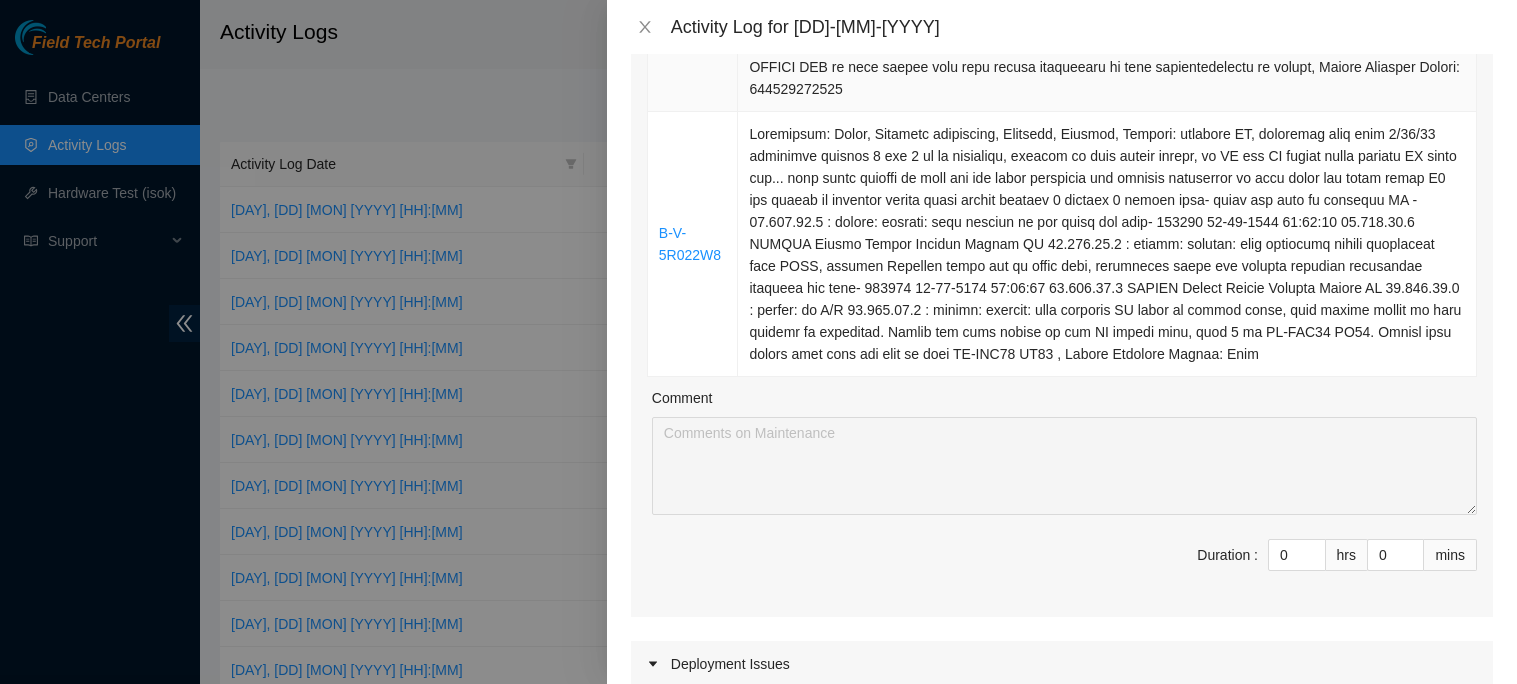 scroll, scrollTop: 1273, scrollLeft: 0, axis: vertical 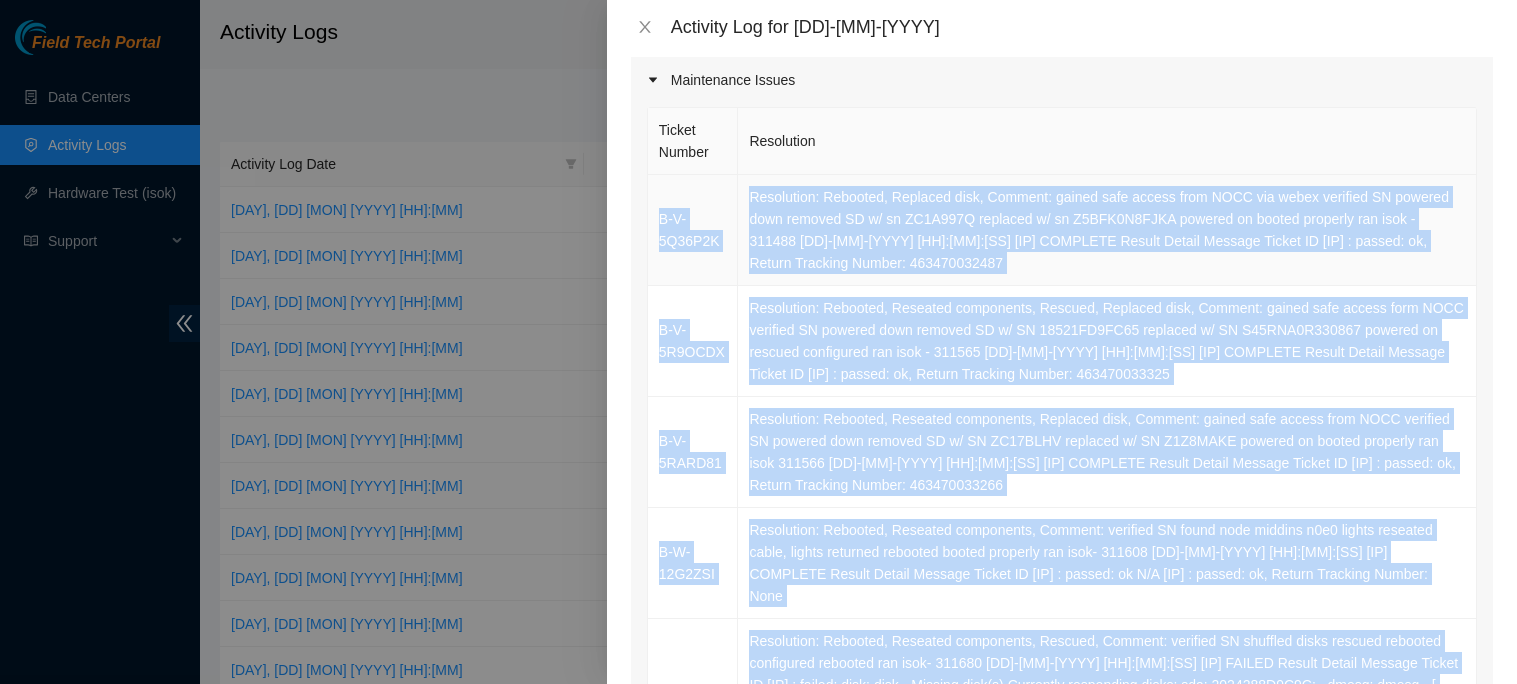 drag, startPoint x: 994, startPoint y: 307, endPoint x: 654, endPoint y: 216, distance: 351.96732 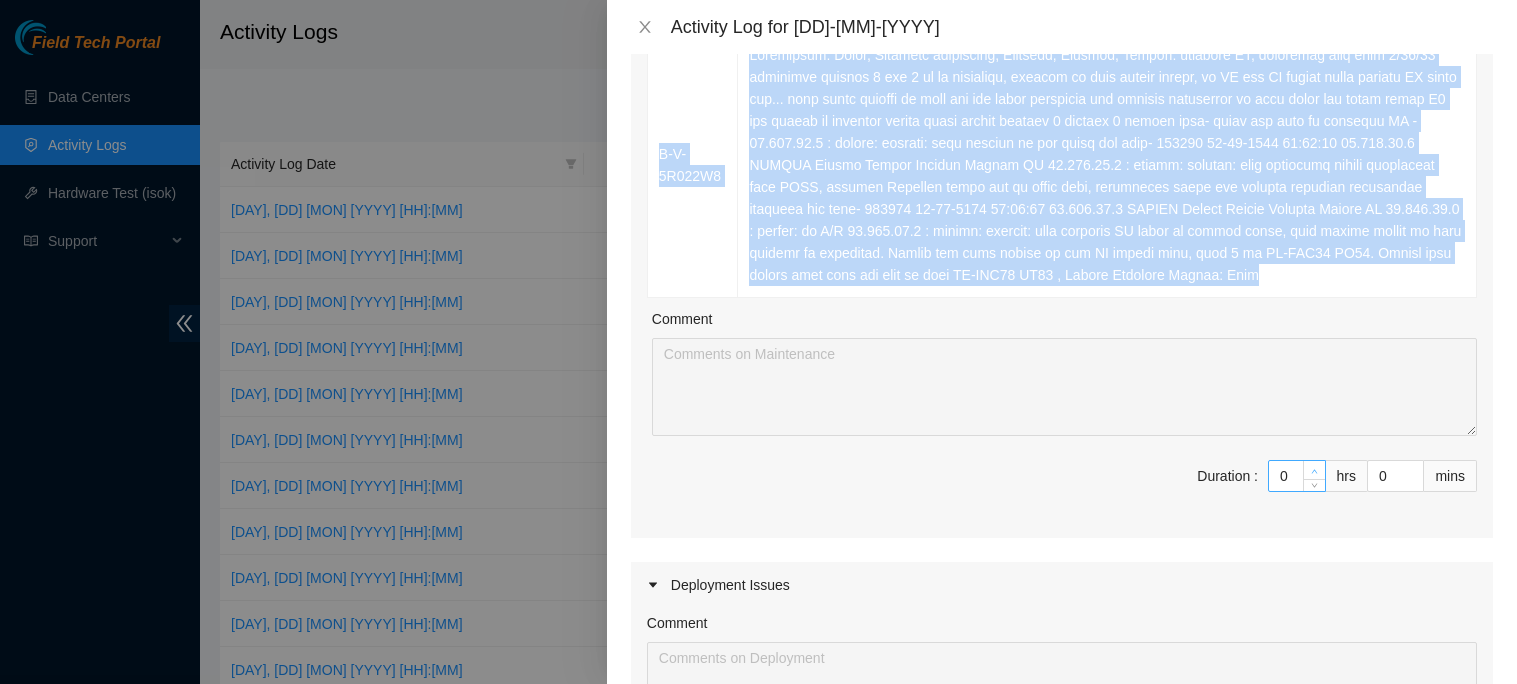 scroll, scrollTop: 1357, scrollLeft: 0, axis: vertical 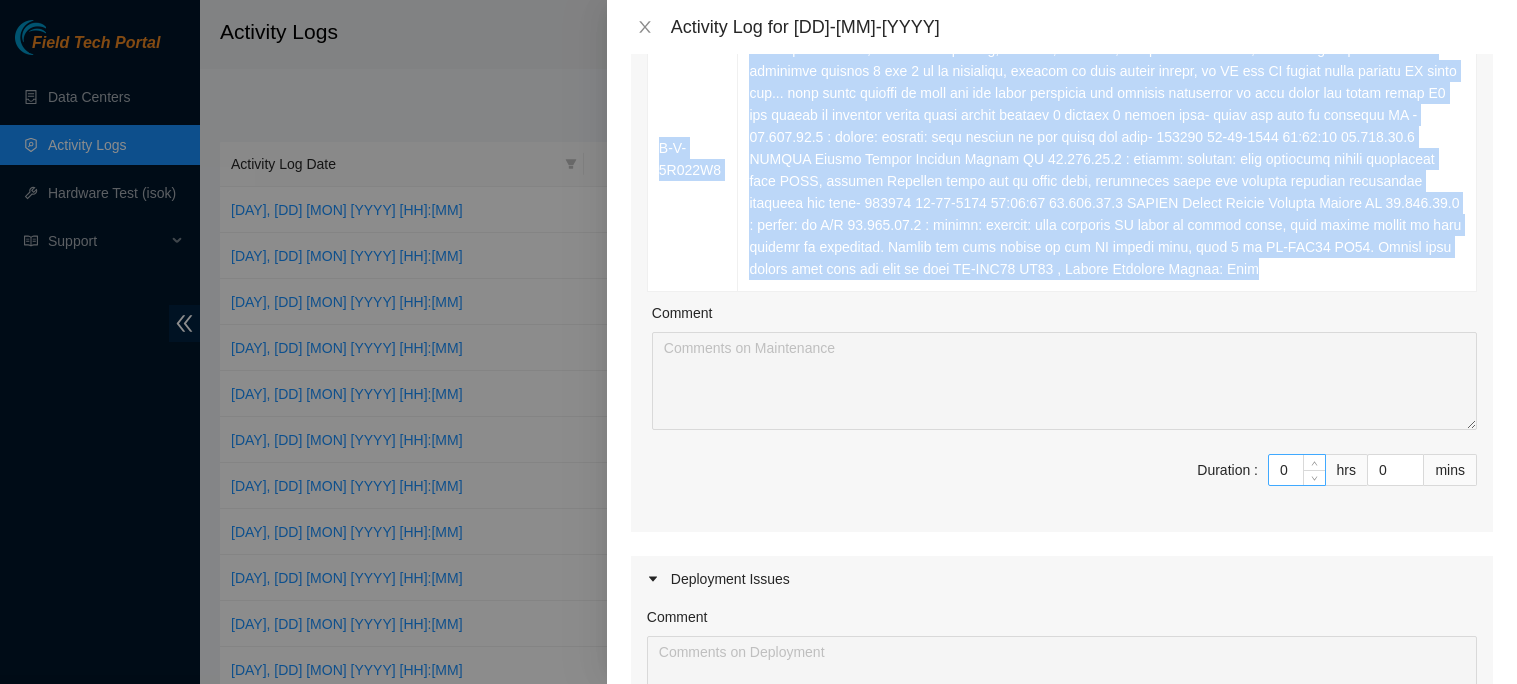 click on "0" at bounding box center (1297, 470) 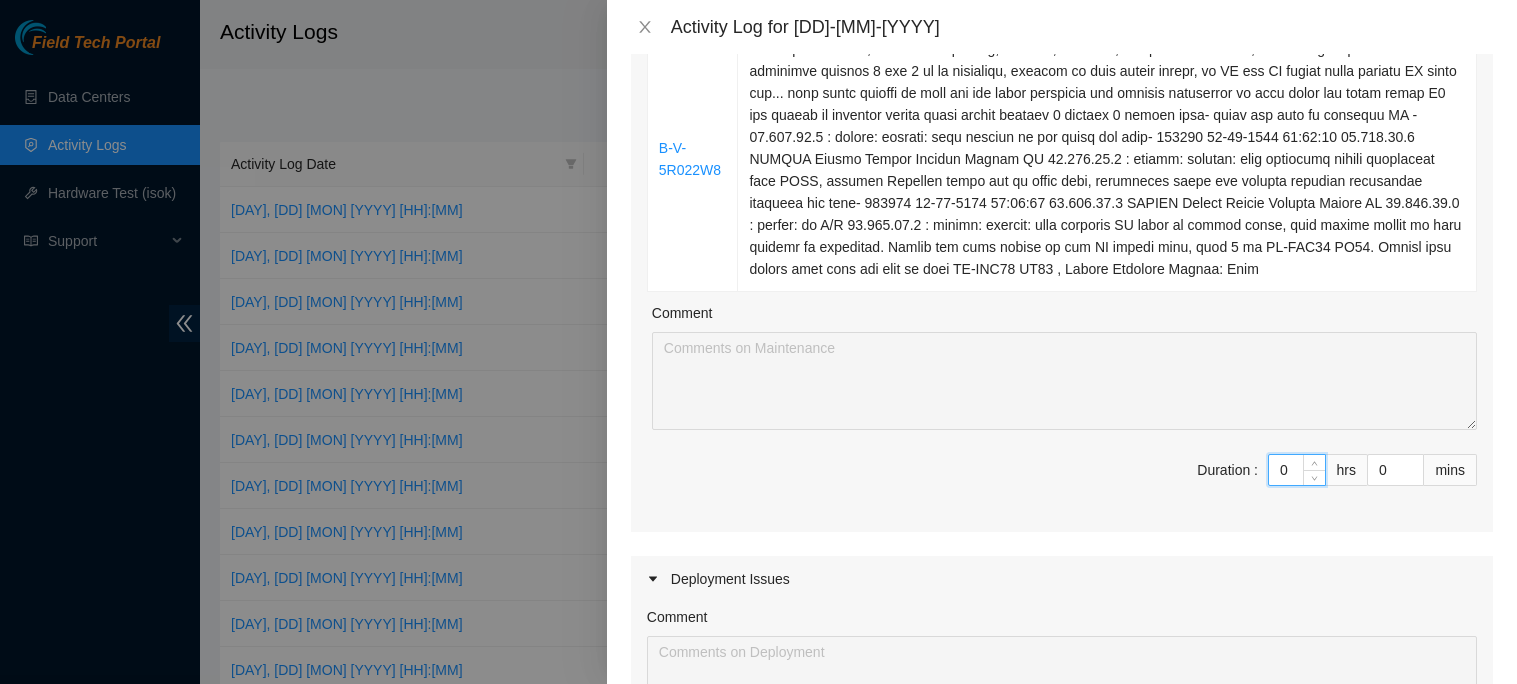type on "04" 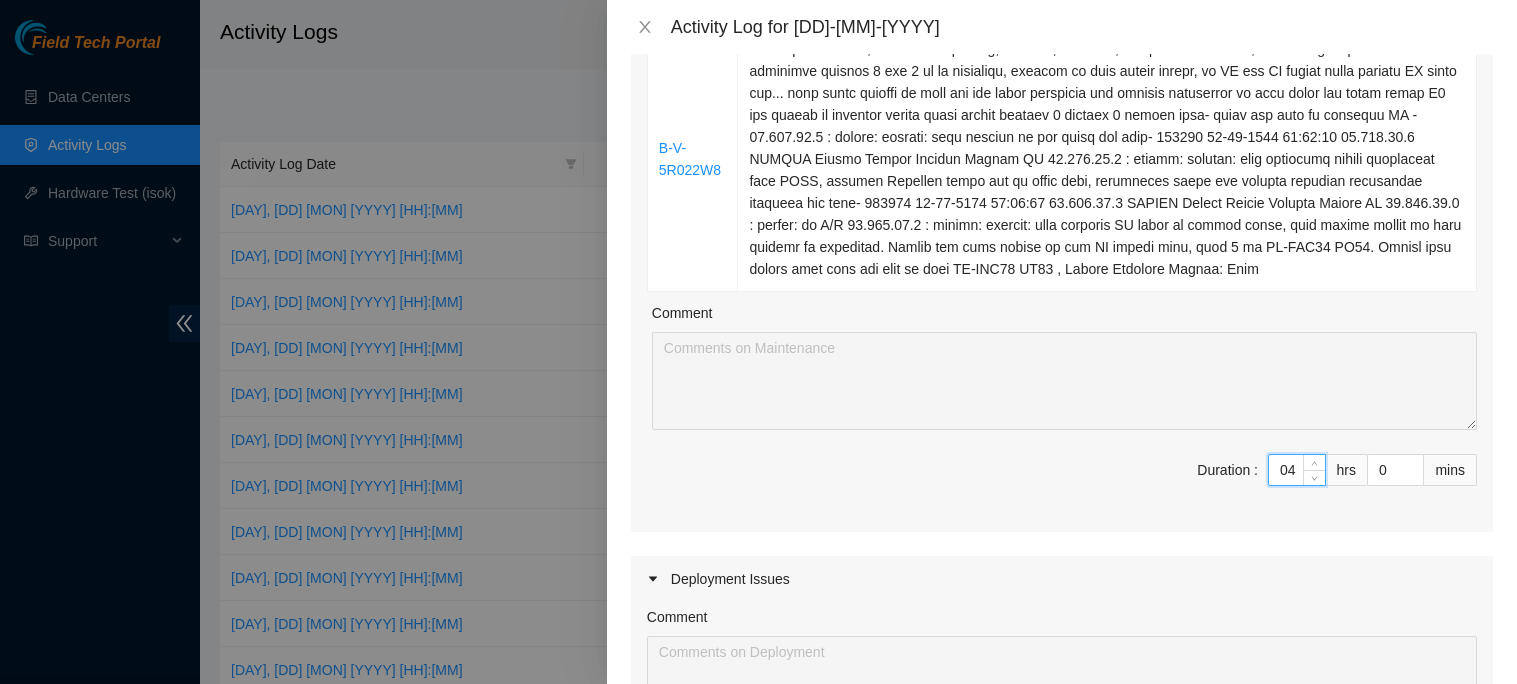 type on "4" 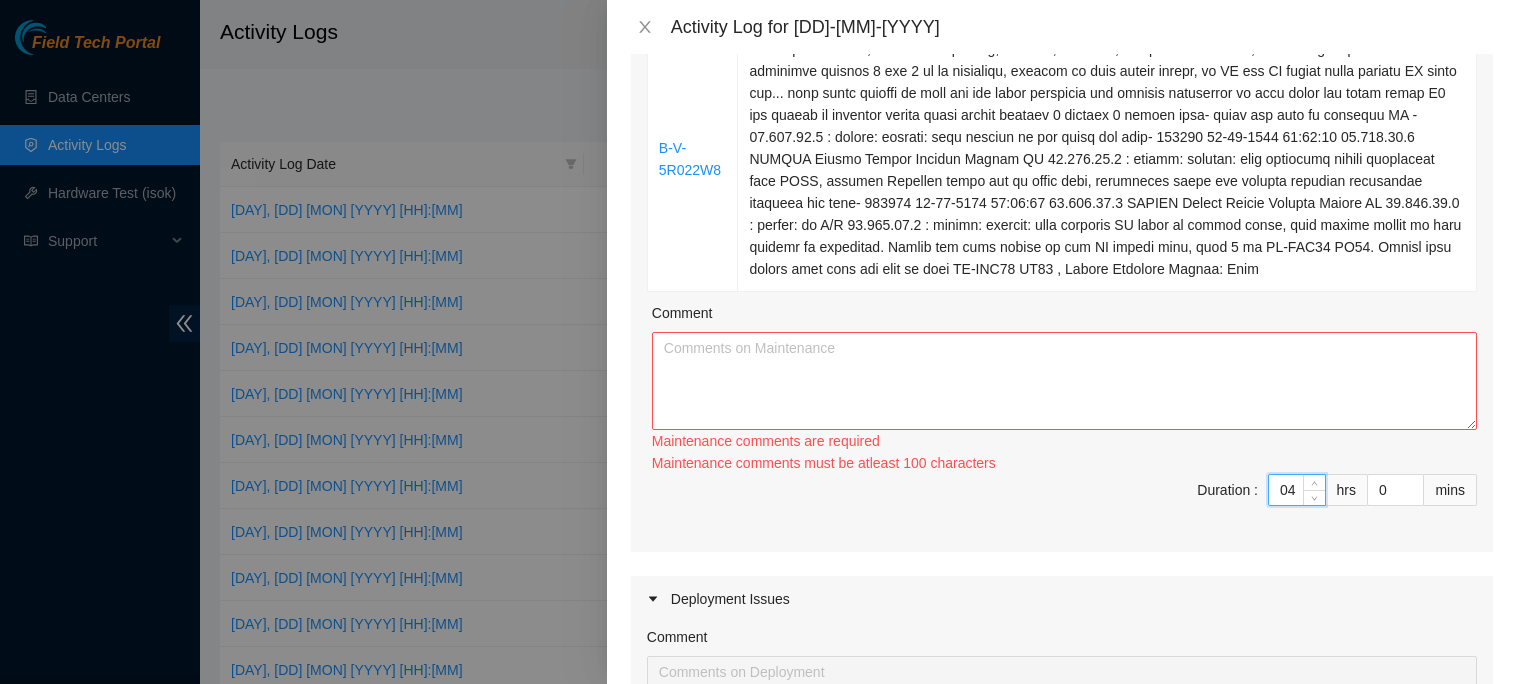 type on "4" 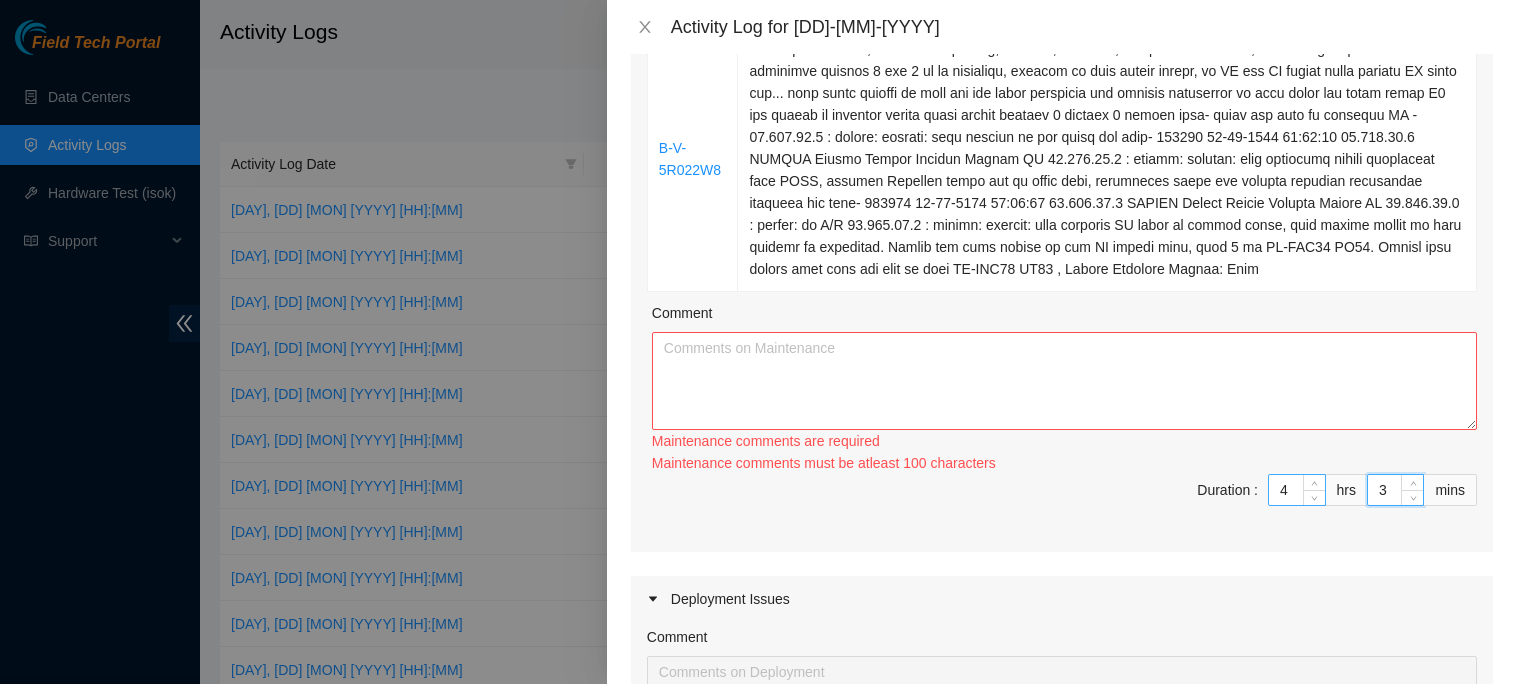 type on "30" 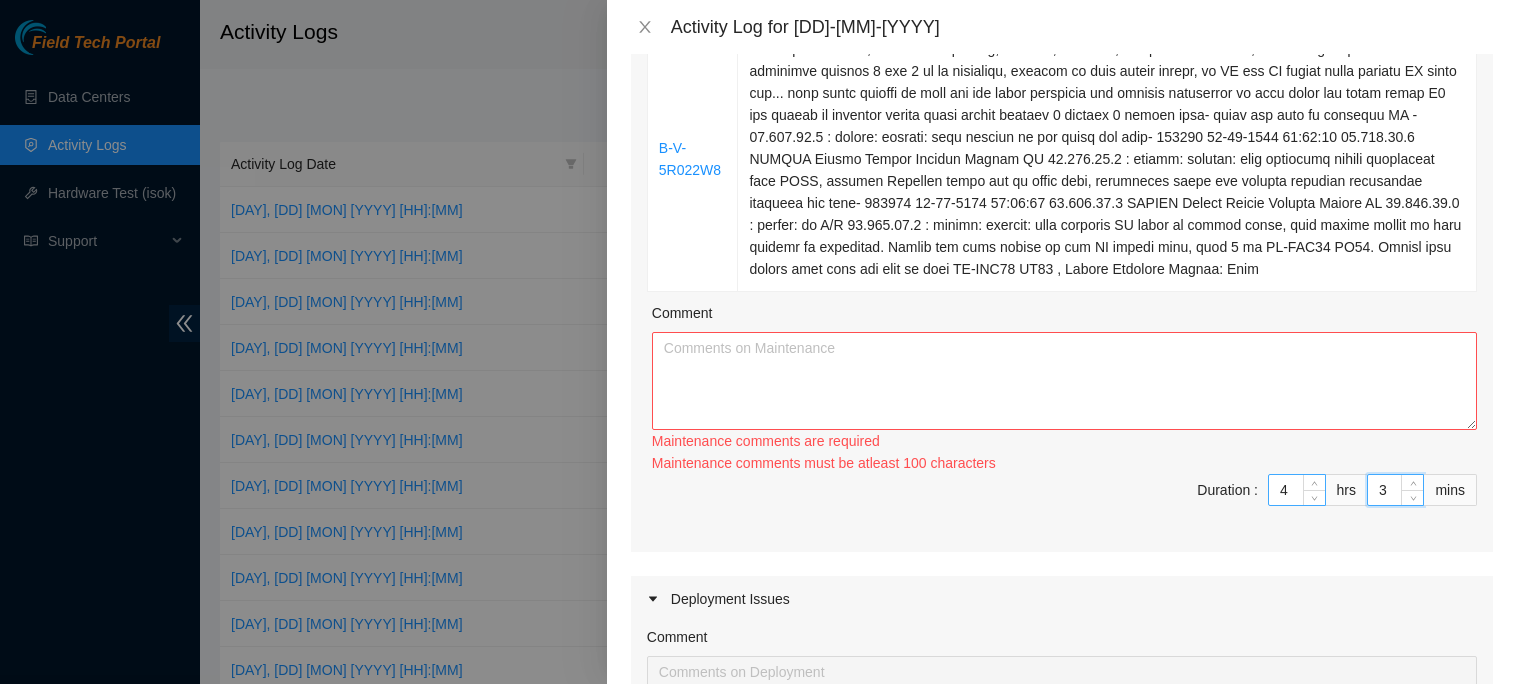 type on "30" 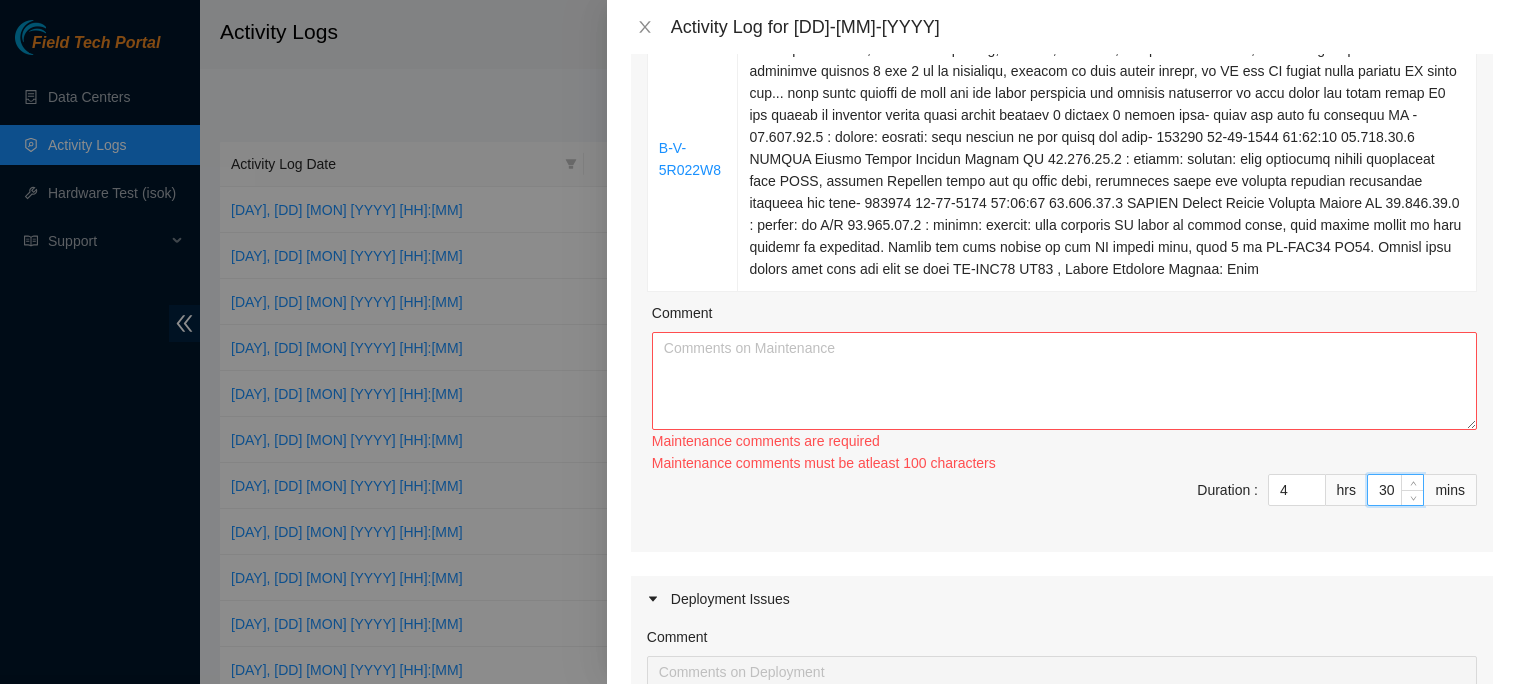 type on "30" 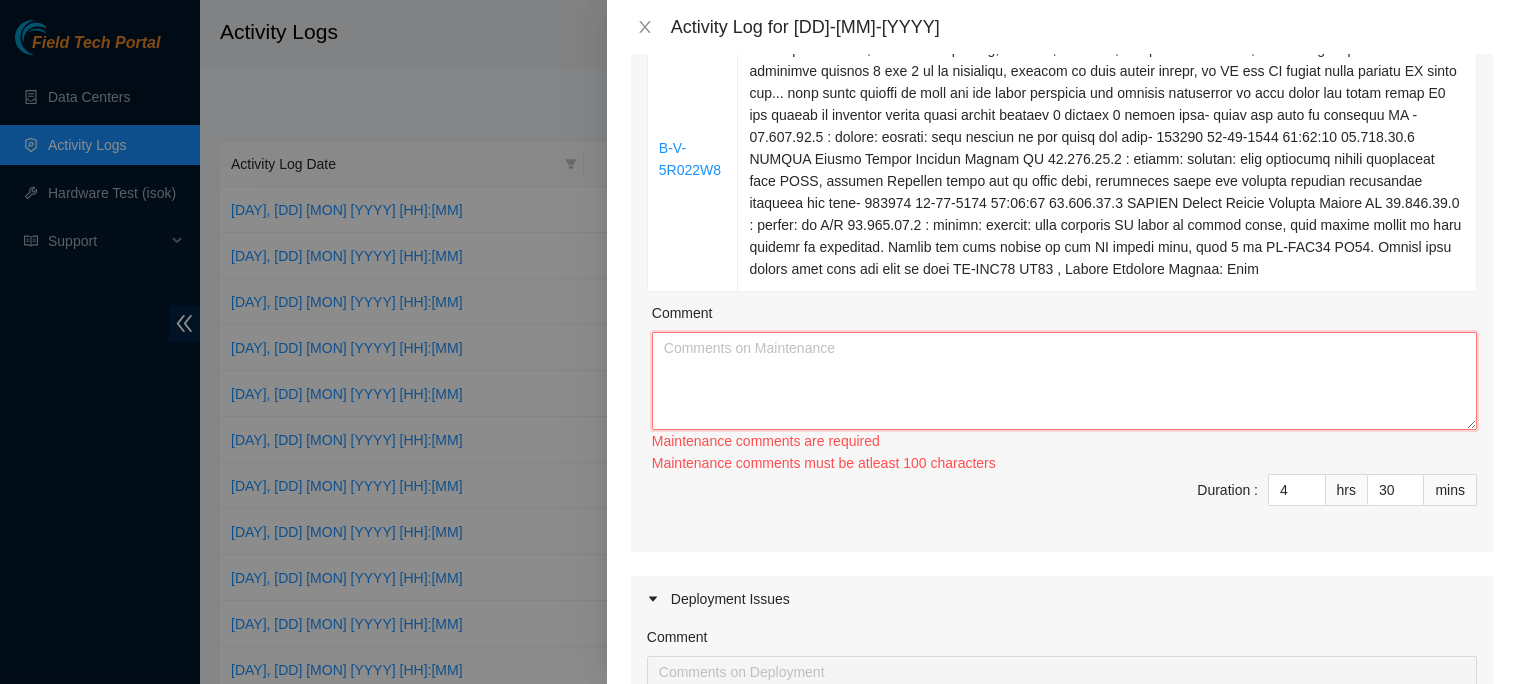 click on "Comment" at bounding box center (1064, 381) 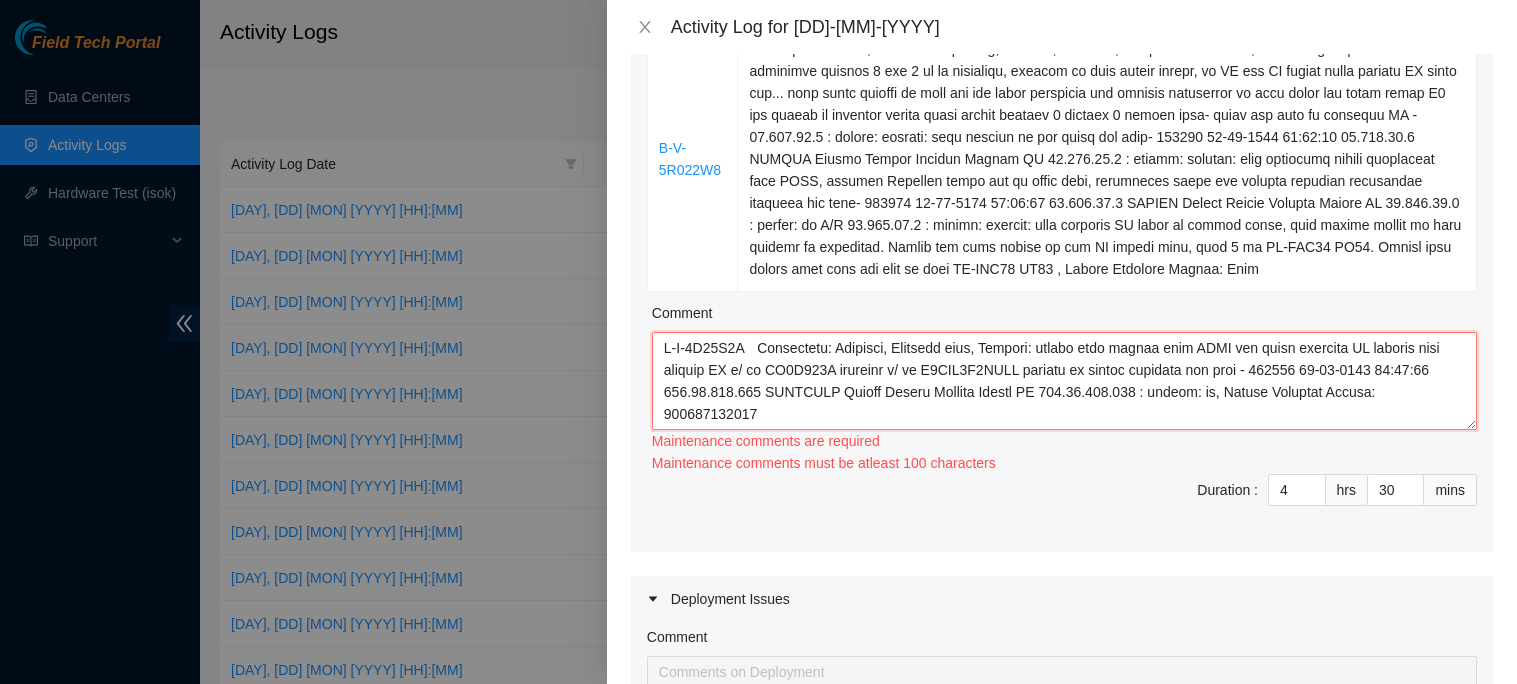 scroll, scrollTop: 940, scrollLeft: 0, axis: vertical 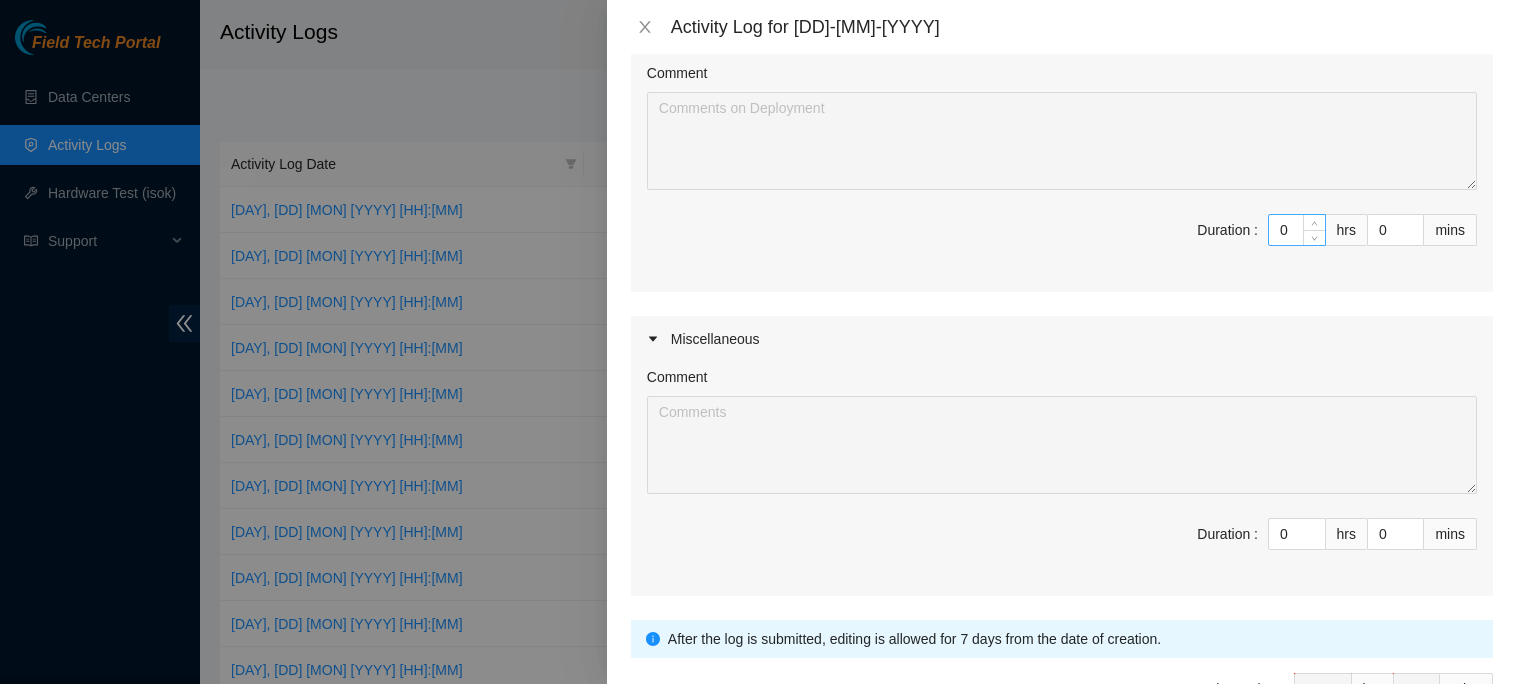 type on "B-V-5Q36P2K	Resolution: Rebooted, Replaced disk, Comment: gained safe access from NOCC via webex verified SN powered down removed SD w/ sn ZC1A997Q replaced w/ sn Z5BFK0N8FJKA powered on booted properly ran isok - 311488 [DD]-[MM]-[YYYY] [HH]:[MM]:[SS] [IP] COMPLETE Result Detail Message Ticket ID [IP] : passed: ok, Return Tracking Number: 463470032487
B-V-5R9OCDX	Resolution: Rebooted, Reseated components, Rescued, Replaced disk, Comment: gained safe access form NOCC verified SN powered down removed SD w/ SN 18521FD9FC65 replaced w/ SN S45RNA0R330867 powered on rescued configured ran isok - 311565 [DD]-[MM]-[YYYY] [HH]:[MM]:[SS] [IP] COMPLETE Result Detail Message Ticket ID [IP] : passed: ok, Return Tracking Number: 463470033325
B-V-5RARD81	Resolution: Rebooted, Reseated components, Replaced disk, Comment: gained safe access form NOCC verified SN powered down removed SD w/ SN ZC17BLHV replaced w/ SN Z1Z8MAKE powered on booted properly ran isok 311566 [DD]-[MM]-[YYYY] [HH]:[MM]:[SS] [IP] COMPLETE R..." 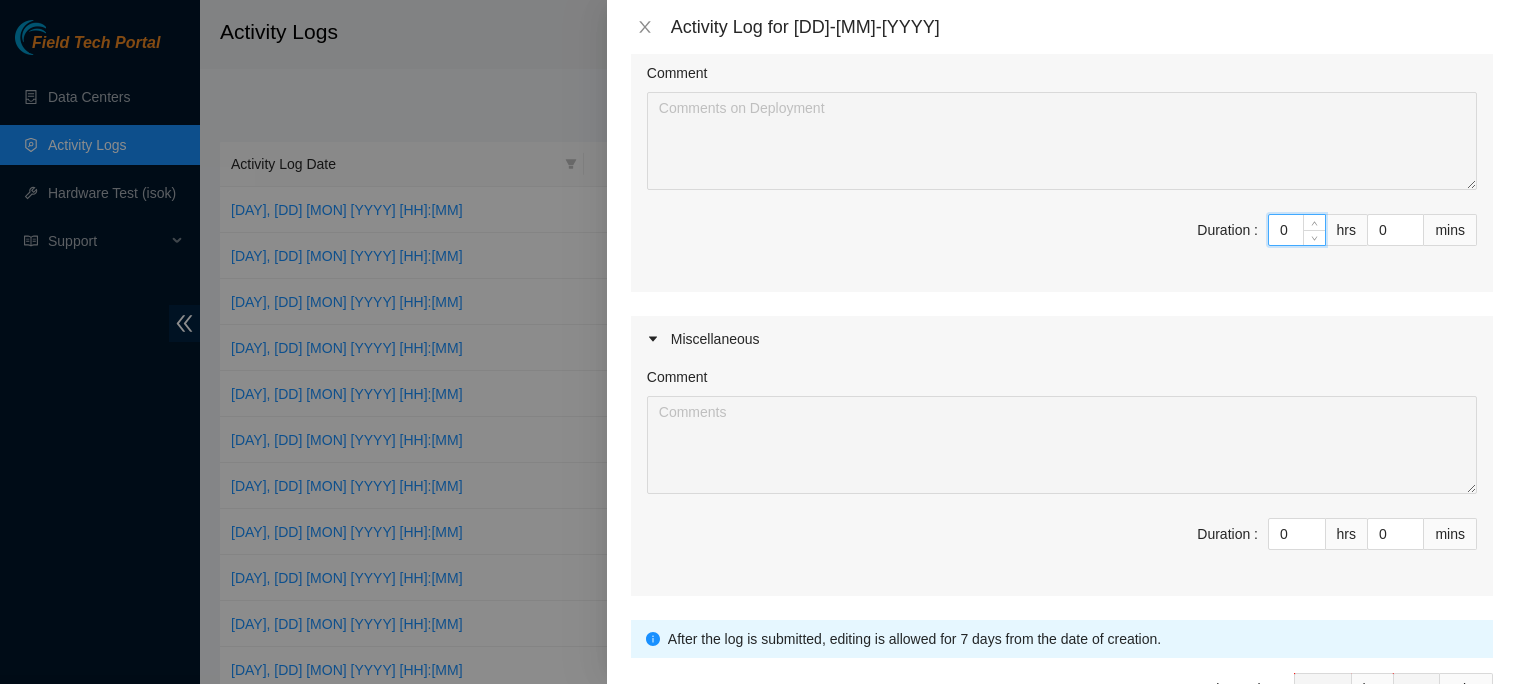 type on "03" 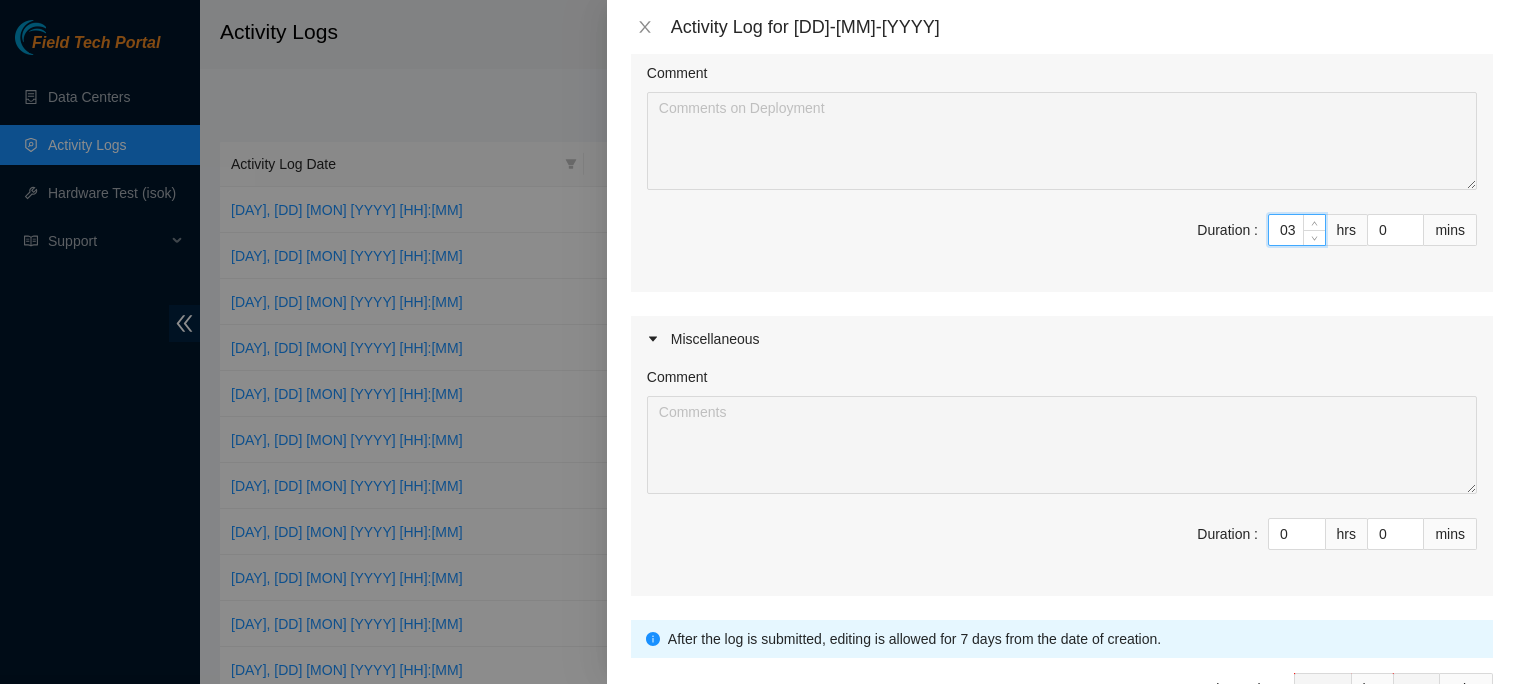 type on "7" 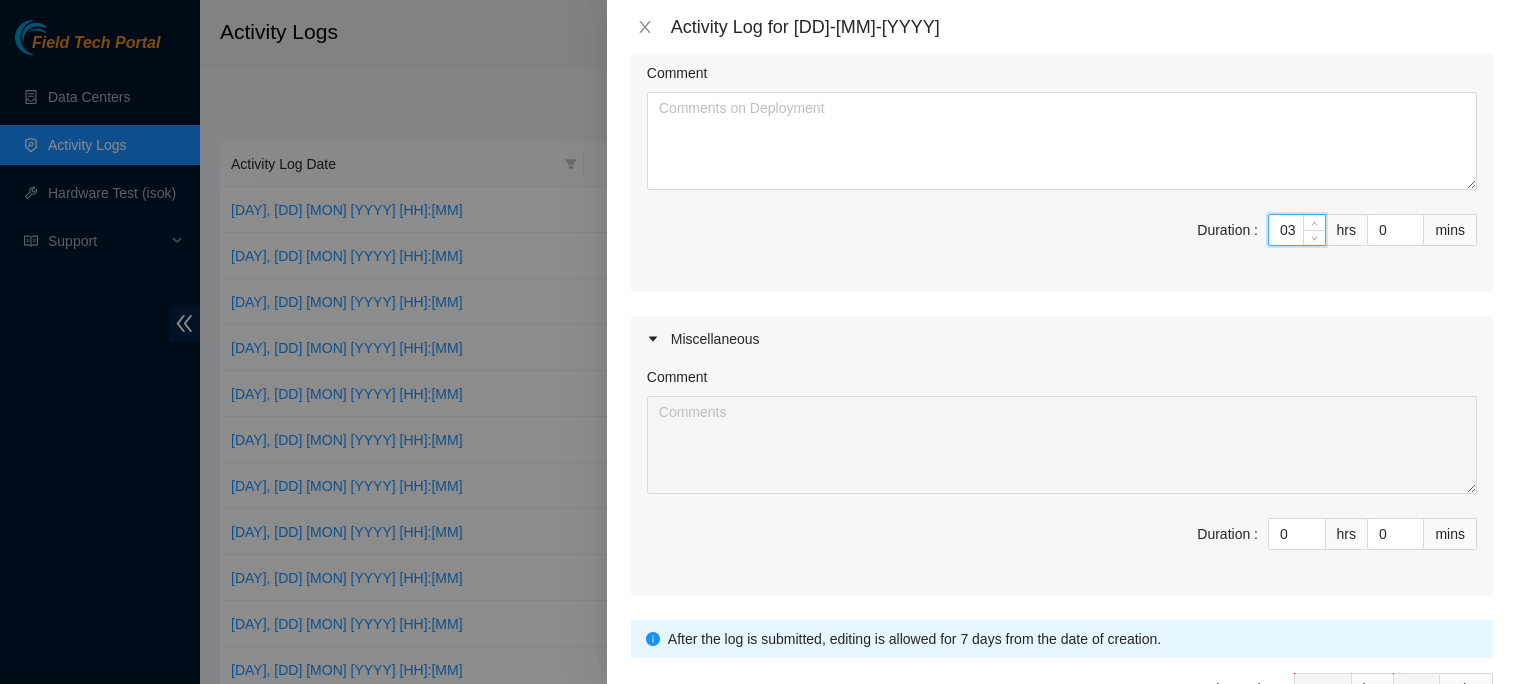 type on "3" 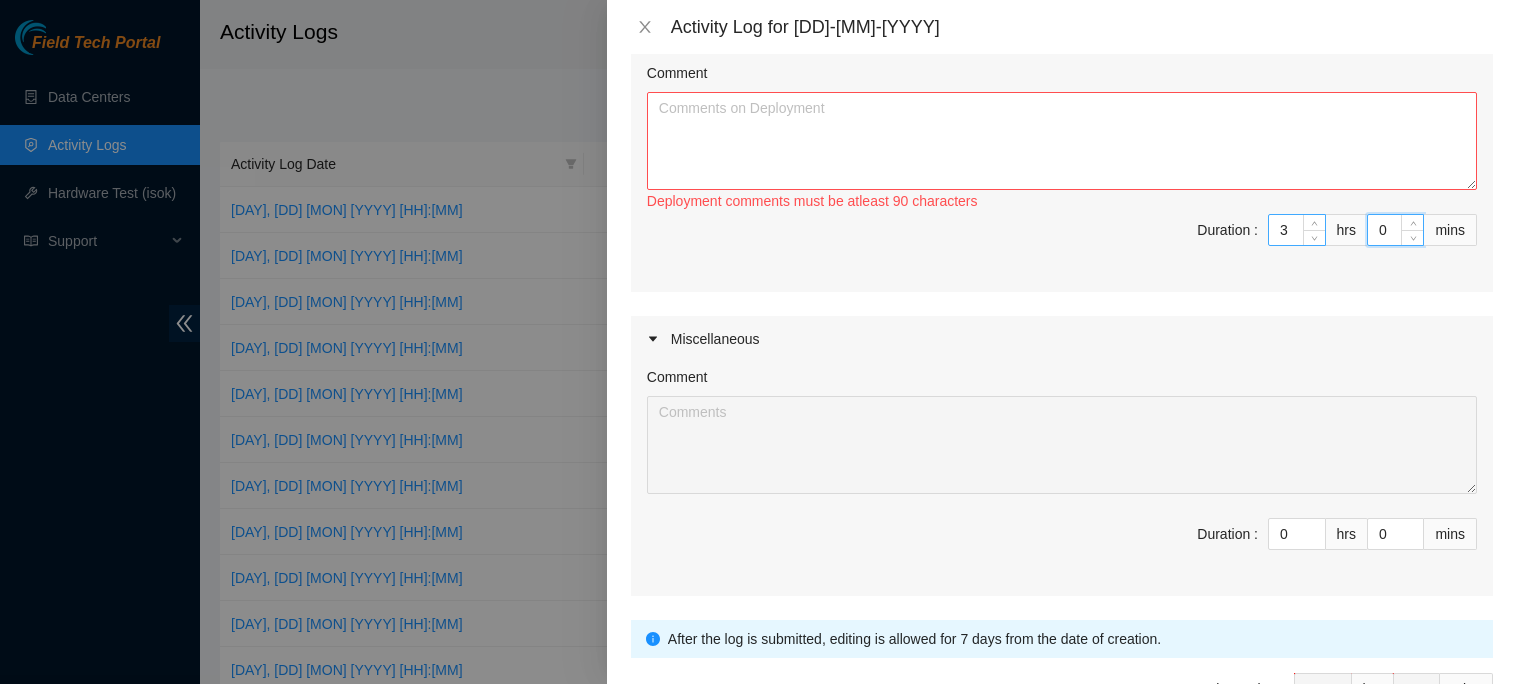 type on "3" 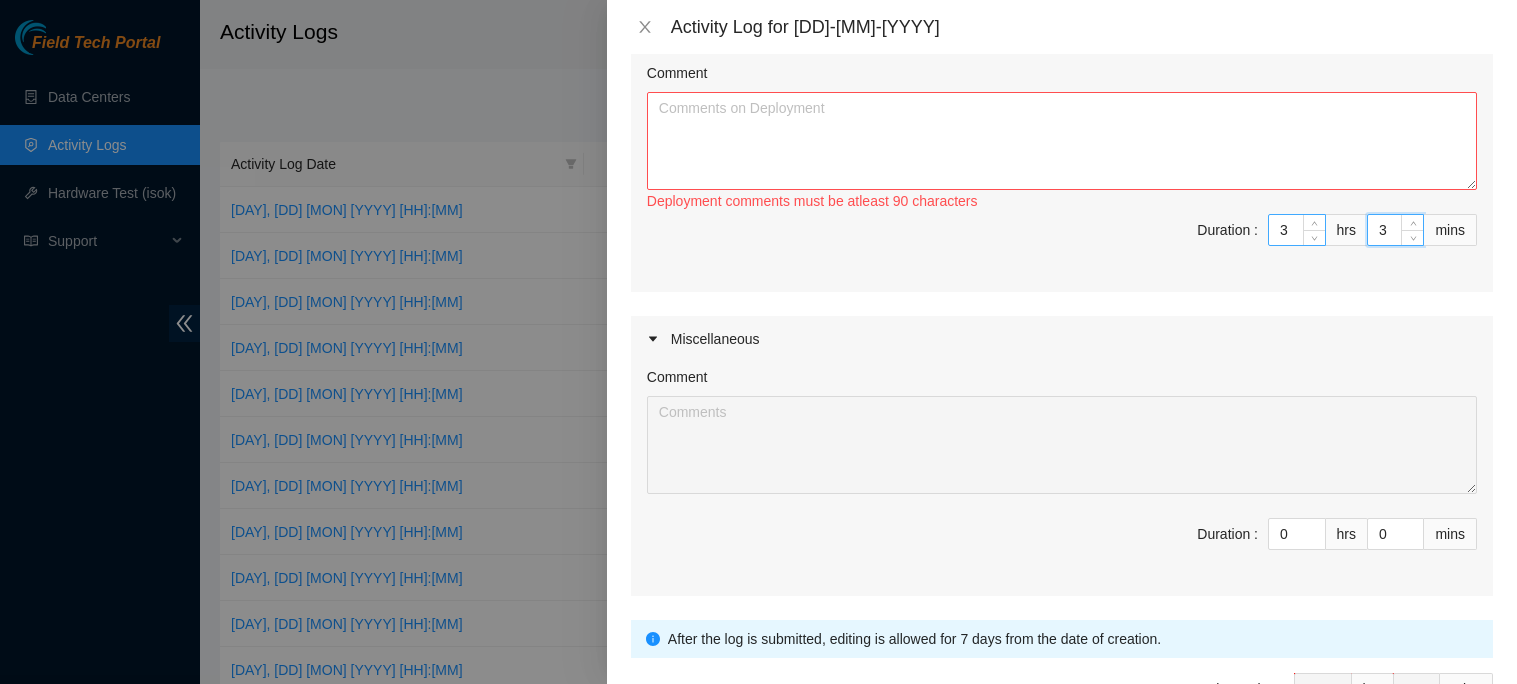 type on "33" 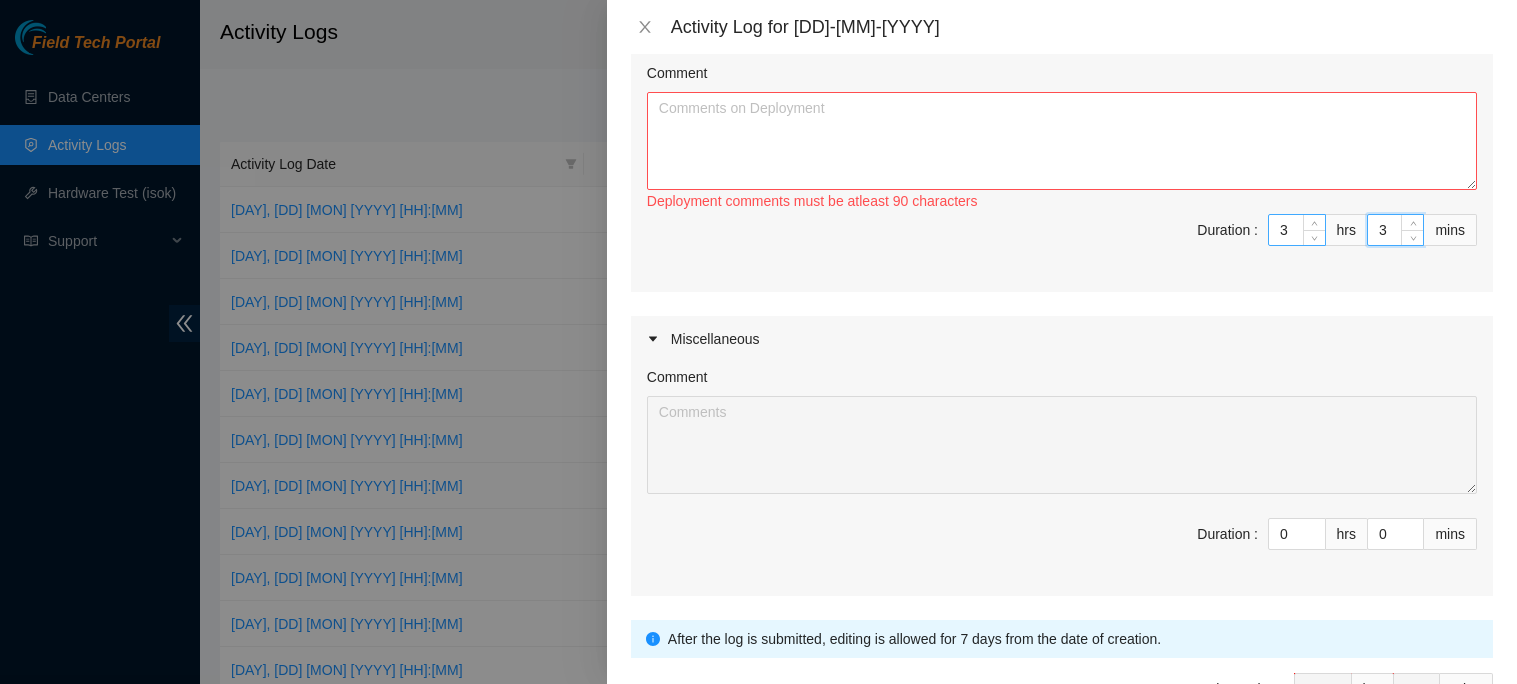 type on "30" 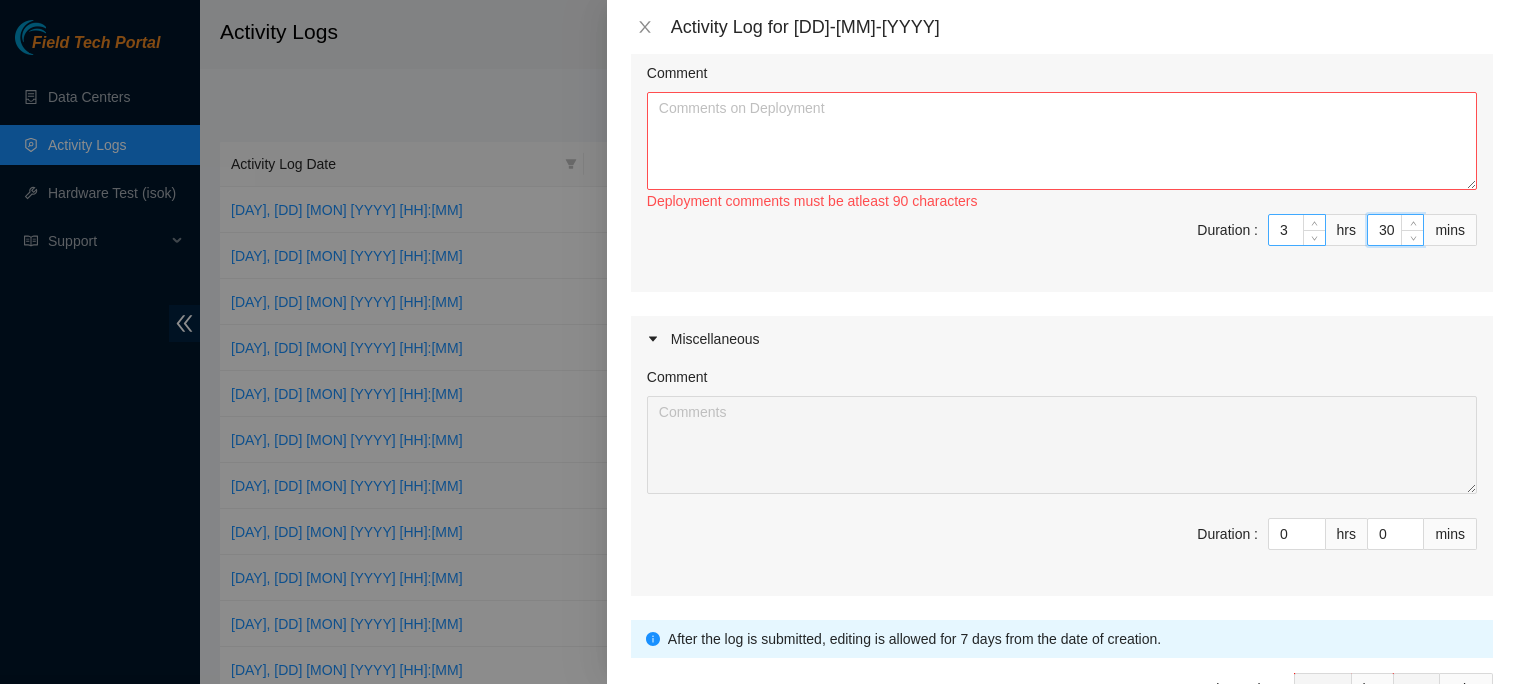 type on "8" 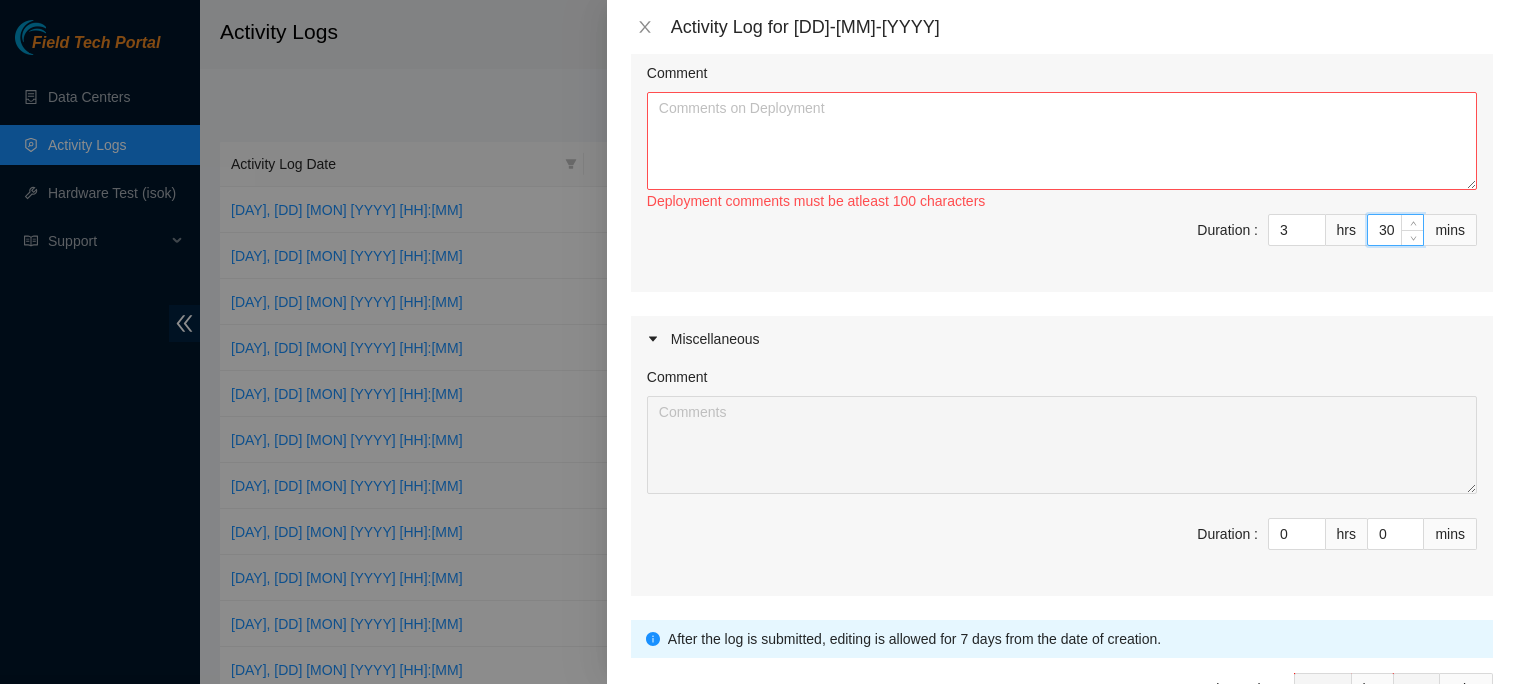 type on "30" 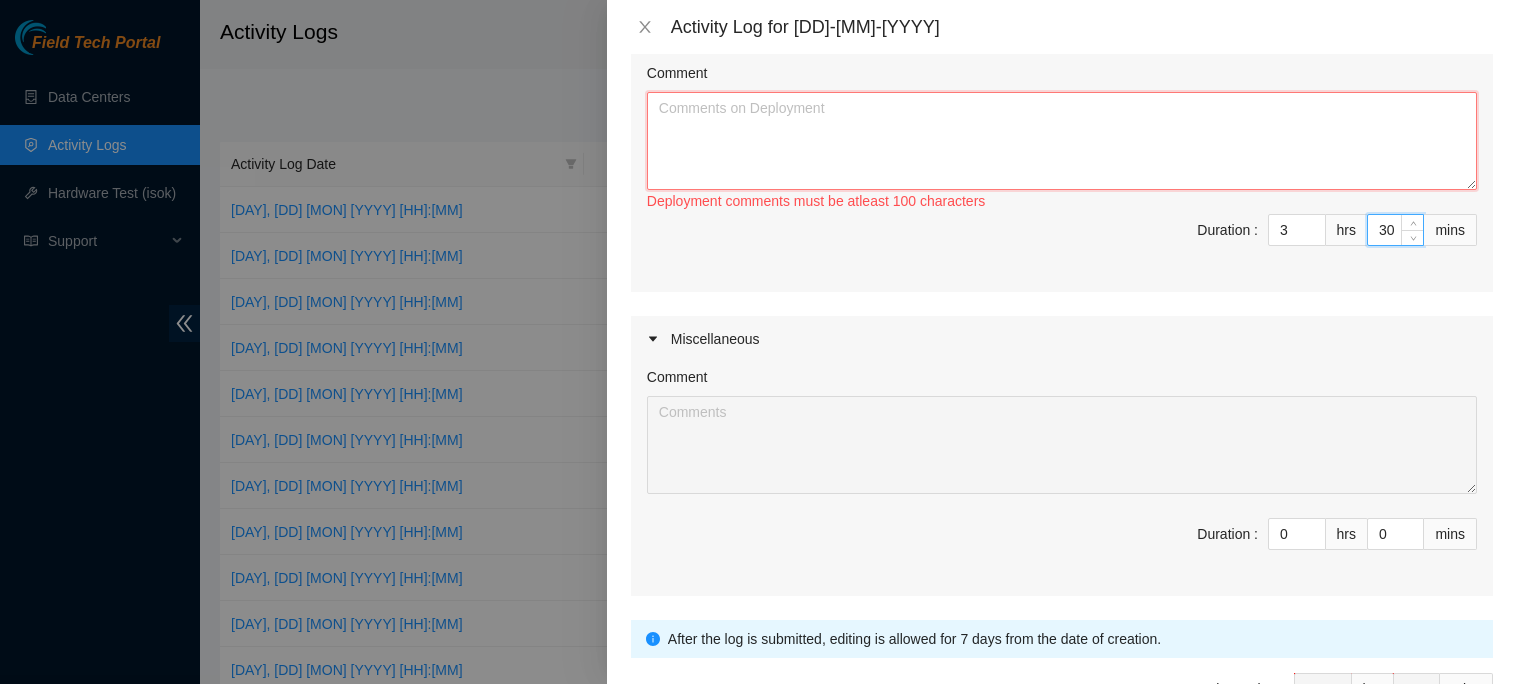 click on "Comment" at bounding box center [1062, 141] 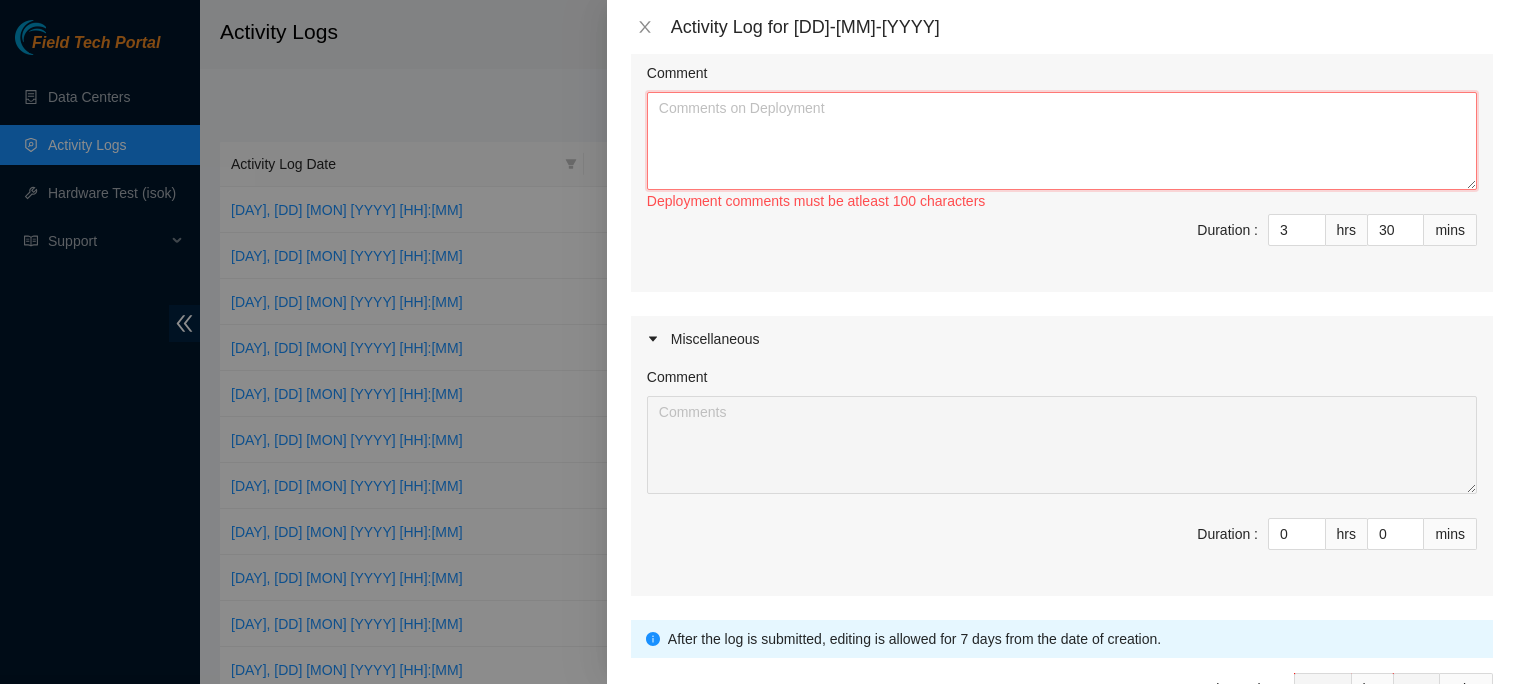paste on "Ticket ID	B-V-5HY6WK7
Problem Type	Deconstruction	Sub Type	N/A
Priority	3. Medium	Compute Score	0
DP name	DP80383	Delegated status	Hold - Batched H&E
Machine Info
Safe	Unknown Ask
Rack Number	NA
Current Hardware Serial Number	NA
Hardware Asset Serial Number	NA
Machine Number	NA
Asset Status	NA
IP Address	[IP]
NetMask	NA	Gateway	NA
Activities
Todo added by NIE-TIX on [DD]-[MM]-[YYYY] at [HH]:[MM]
---
RMA: B-V-5HY6WLL
Description:
---
name:
repair_status: Good
...
Please pack the following assets for RMA B-V-5HY6WLL:
rack machine serial_number ip_address region
IAD1-0415 21 CT-4170620-00428 [IP] HH-IAD1r
IAD1-0415 22 CT-4170620-00421 [IP] HH-IAD1r
IAD1-0415 23 CT-4170206-00040 [IP] HH-IAD1r
IAD1-0415 24 CT-4170206-00021 [IP] HH-IAD1r
IAD1-0415 25 CT-4170206-00022 [IP] HH-IAD1r
IAD1-0415 26 CT-4160913-00268 [IP] HH-IAD1r
IAD1-0415 27 CT-4170130-00025 [IP] HH-IAD1r
IAD1-0415 28 CT-4161213-00181 [IP] HH-IAD1r
IAD1-0415 29 CT-4170206-00044 [IP] ..." 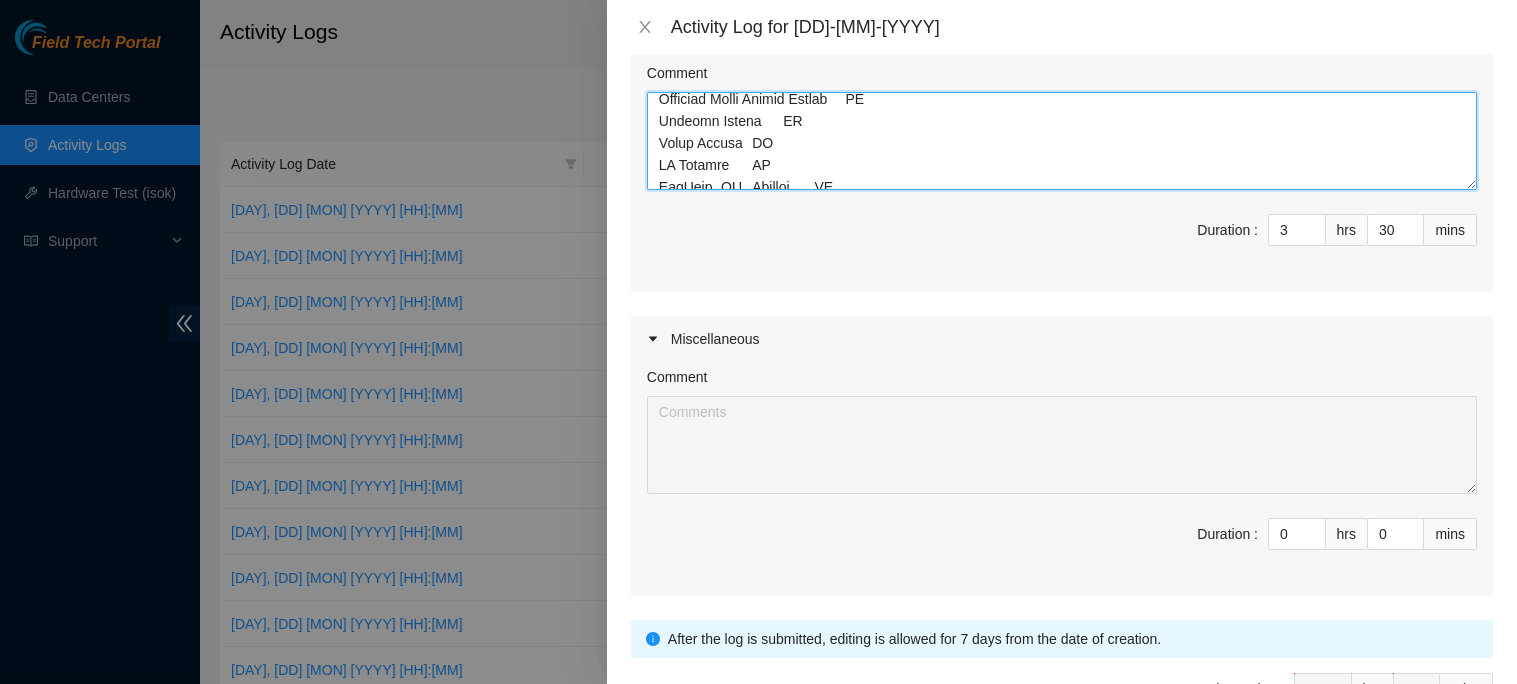 scroll, scrollTop: 0, scrollLeft: 0, axis: both 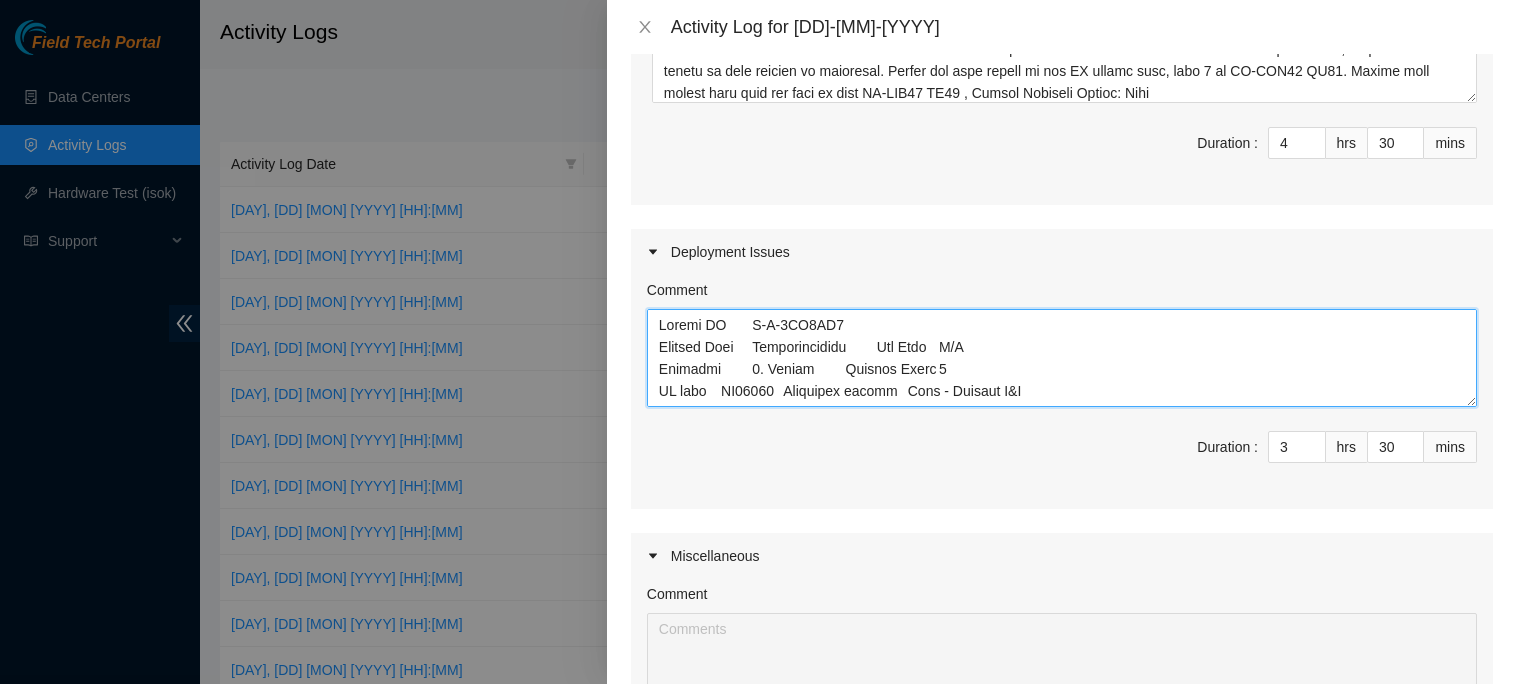click on "Comment" at bounding box center [1062, 358] 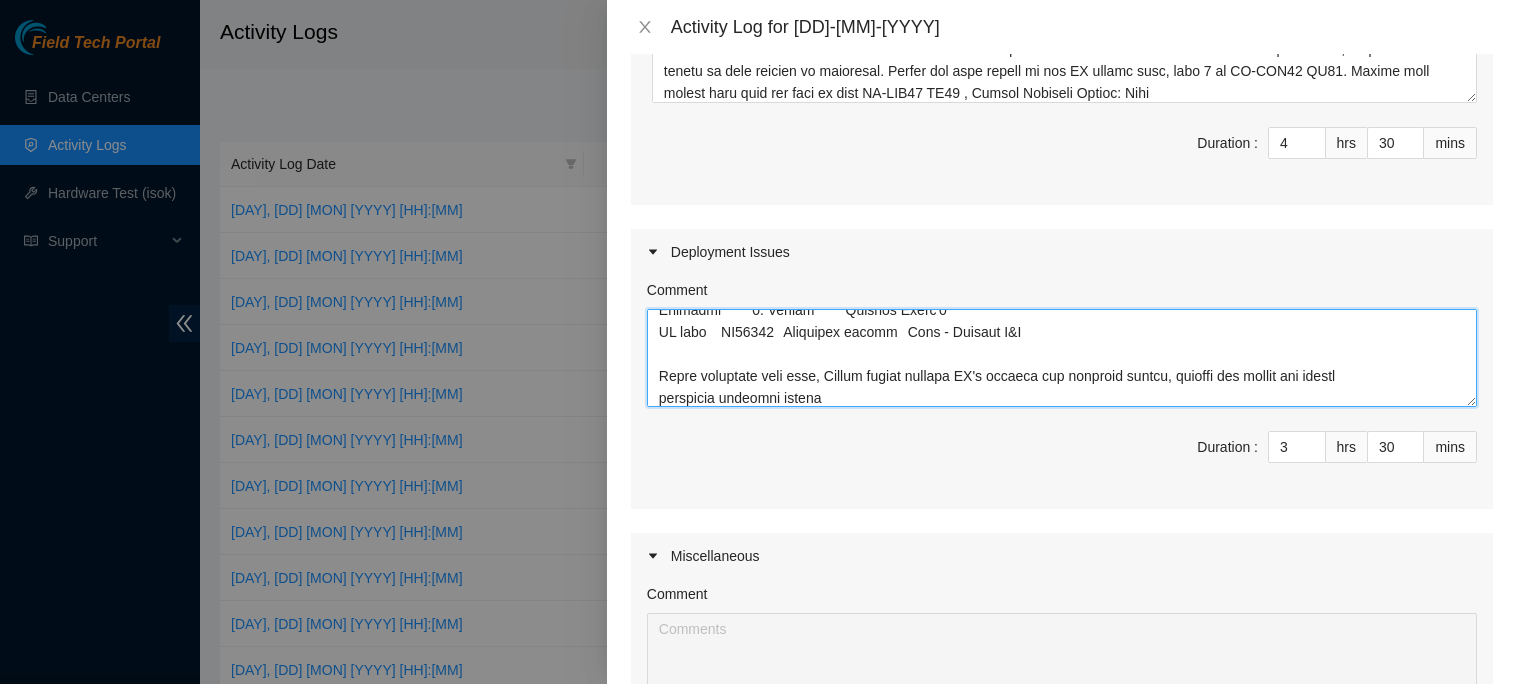 scroll, scrollTop: 81, scrollLeft: 0, axis: vertical 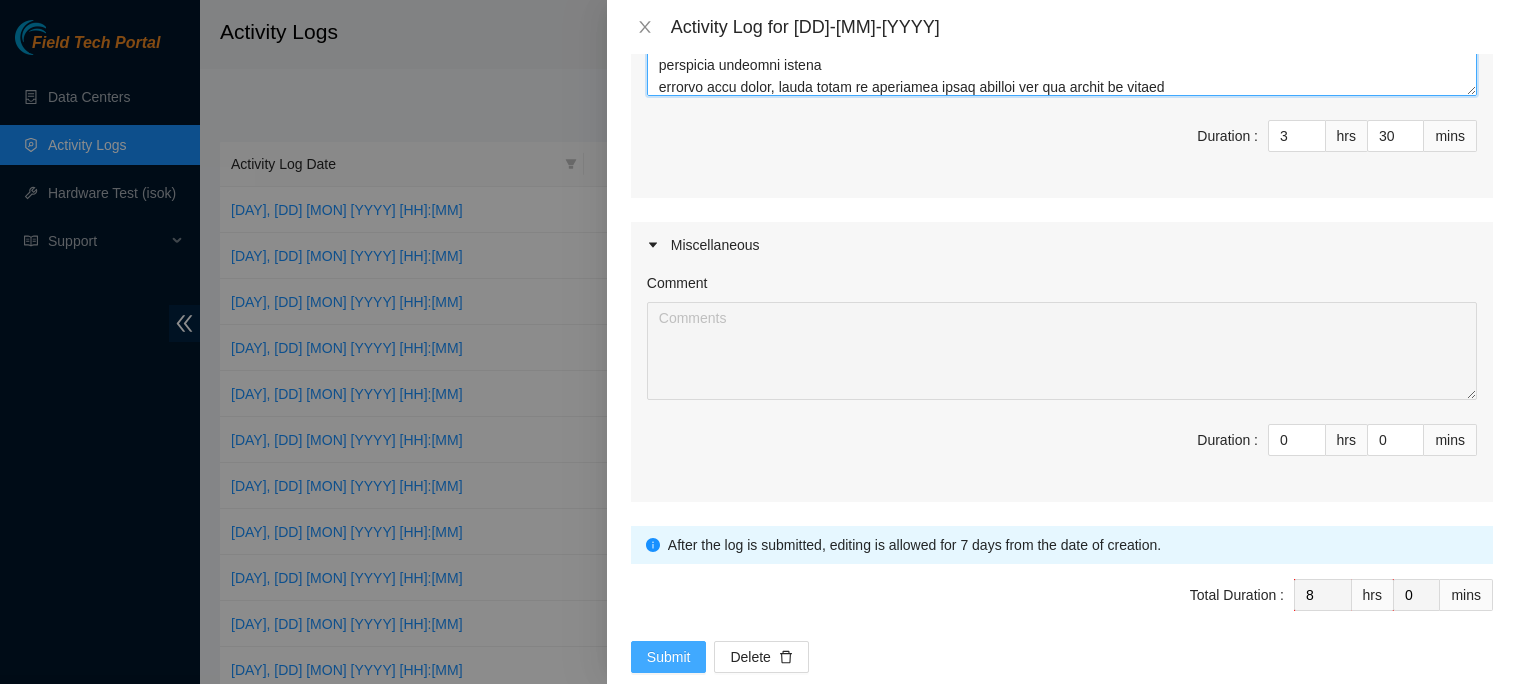 type on "Ticket ID	B-V-5HY6WK7
Problem Type	Deconstruction	Sub Type	N/A
Priority	3. Medium	Compute Score	0
DP name	DP80383	Delegated status	Hold - Batched H&E
Began deconning this rack, Rmoved target machine SN's removed all blanking panels, removed and stored all cables
installed blanking panels
removed side rails, stage stack in vestibule while waiting for box crates to arrive
Machine Info
Safe	Unknown Ask
Rack Number	NA
Current Hardware Serial Number	NA
Hardware Asset Serial Number	NA
Machine Number	NA
Asset Status	NA
IP Address	NA
NetMask	NA	Gateway	NA
Activities
Todo added by NIE-TIX on [DD]-[MM]-[YYYY] at [HH]:[MM]
---
RMA: B-V-5HY6WLL
Description:
---
name:
repair_status: Good
...
Please pack the following assets for RMA B-V-5HY6WLL:
rack machine serial_number ip_address region
IAD1-0415 21 CT-4170620-00428 [IP] HH-IAD1r
IAD1-0415 22 CT-4170620-00421 [IP] HH-IAD1r
IAD1-0415 23 CT-4170206-00040 [IP] HH-IAD1r
IAD1-0415 24 CT-4170206-00021 [IP] HH-IAD1r
IAD1-0415 25 CT-4170206-00022 ..." 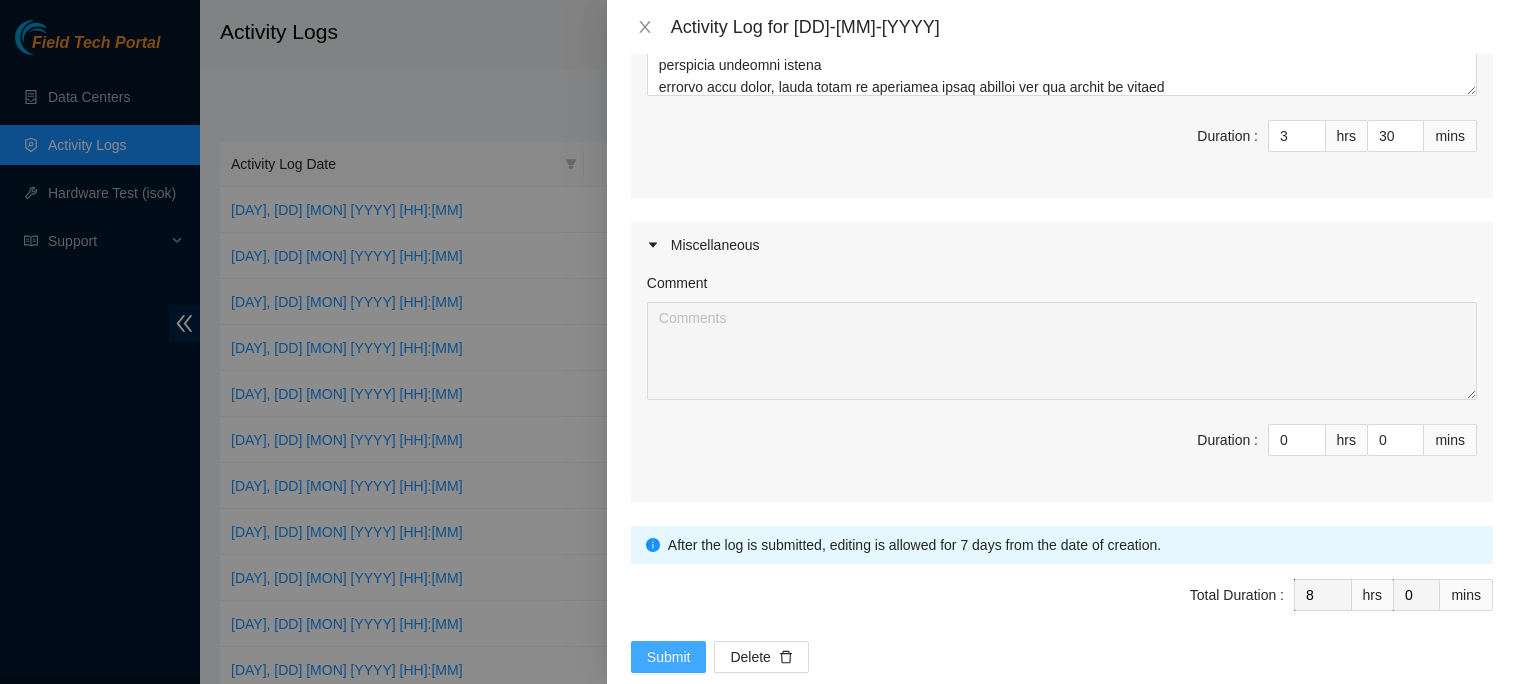 click on "Submit" at bounding box center (669, 657) 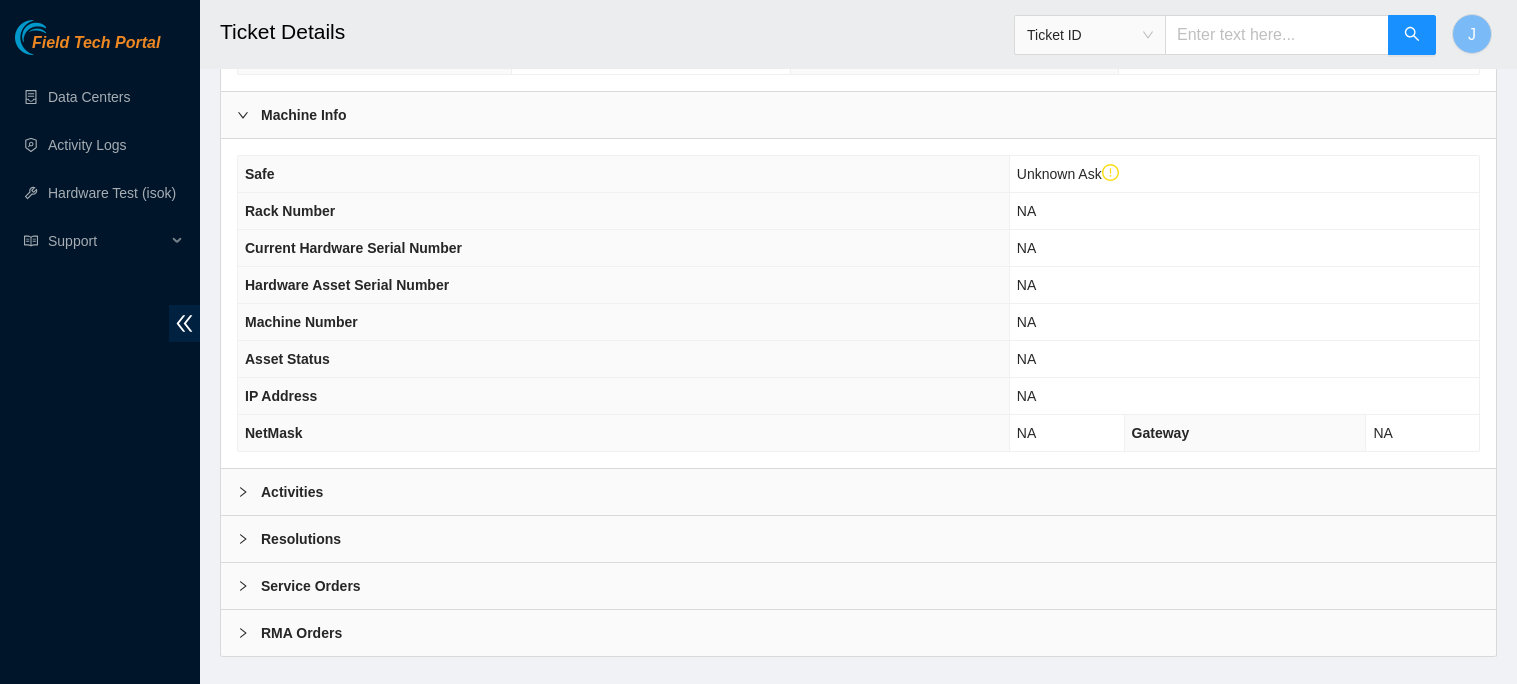 scroll, scrollTop: 715, scrollLeft: 0, axis: vertical 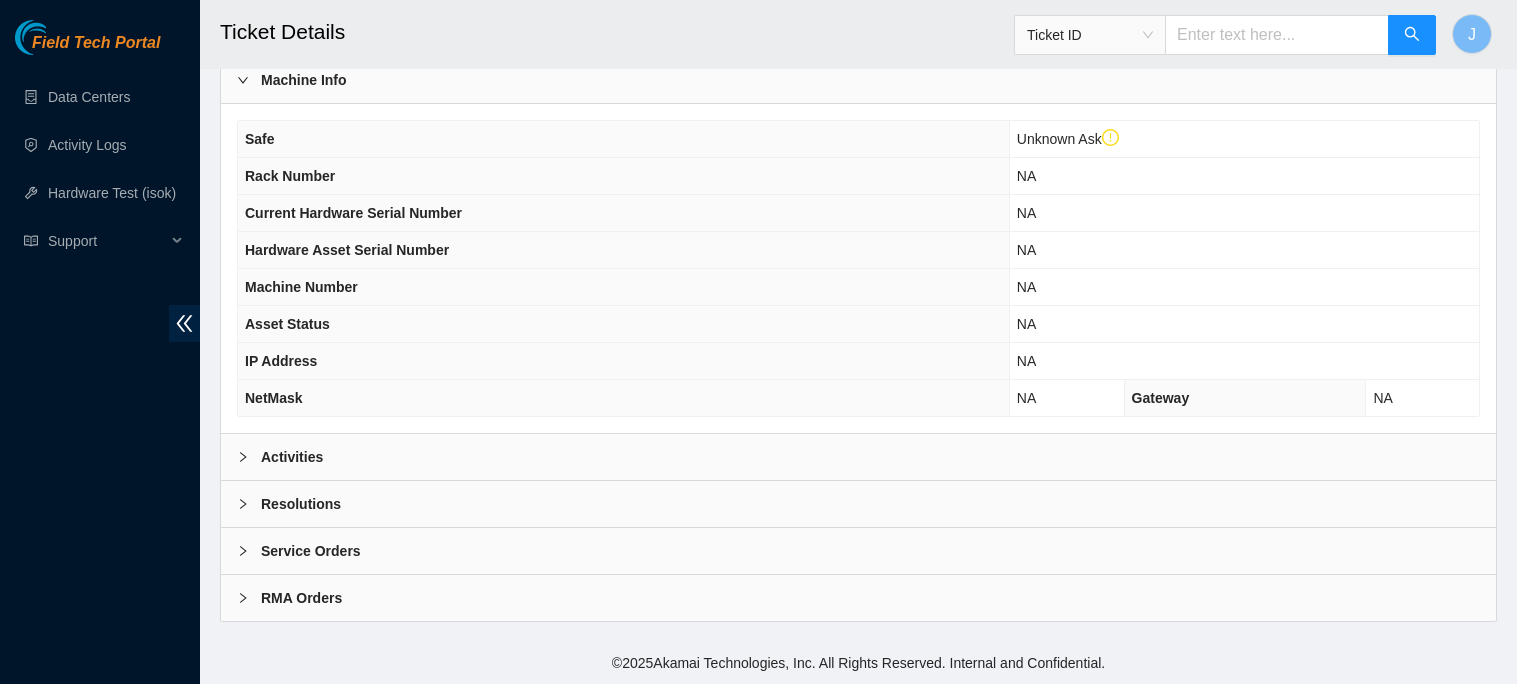 click on "Activities" at bounding box center (858, 457) 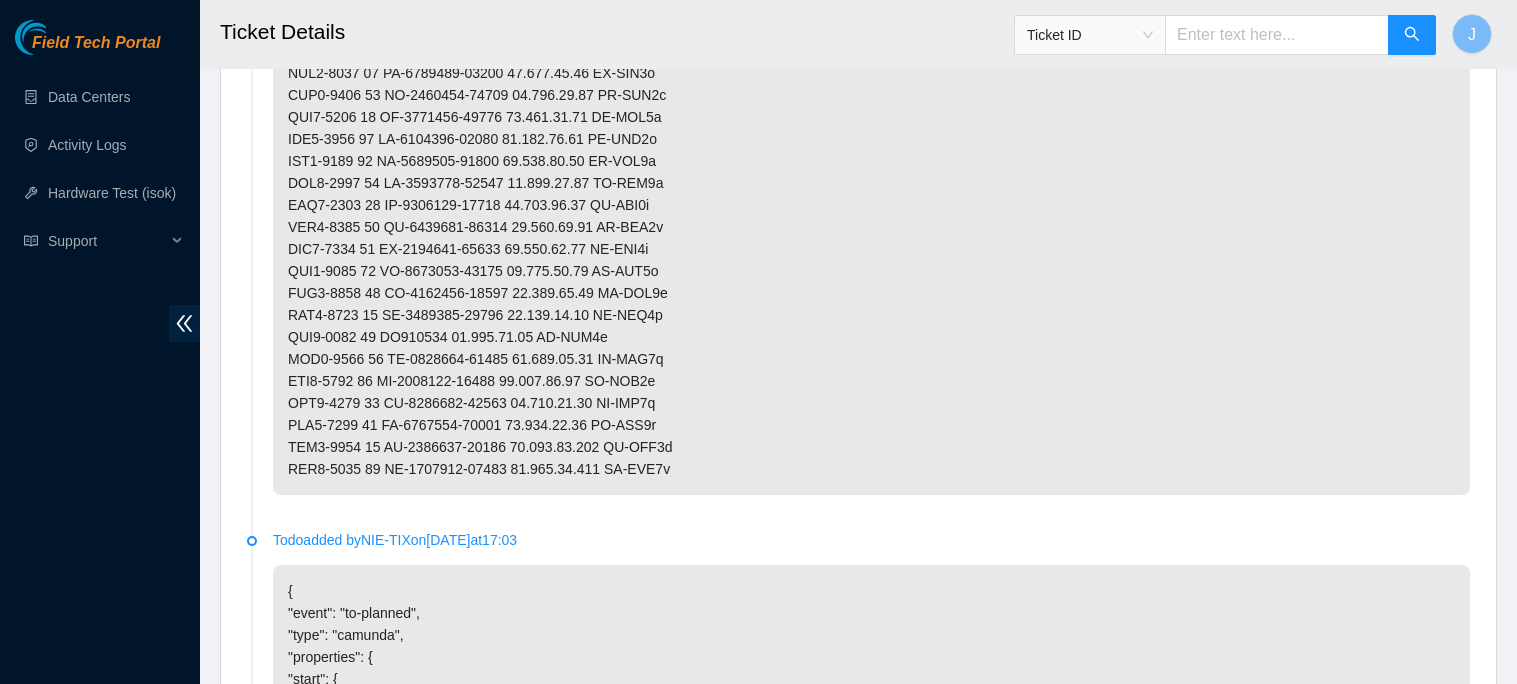 scroll, scrollTop: 1467, scrollLeft: 0, axis: vertical 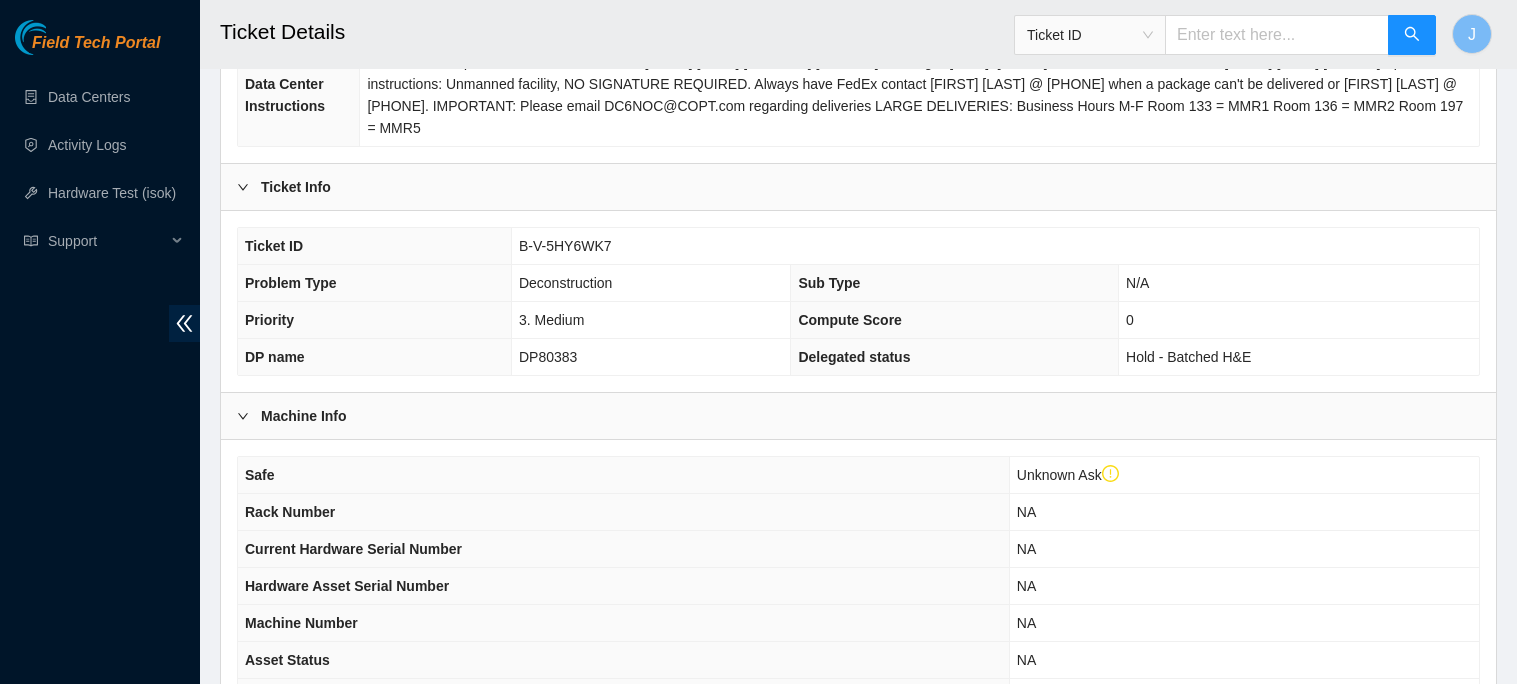 drag, startPoint x: 665, startPoint y: 504, endPoint x: 236, endPoint y: 250, distance: 498.5549 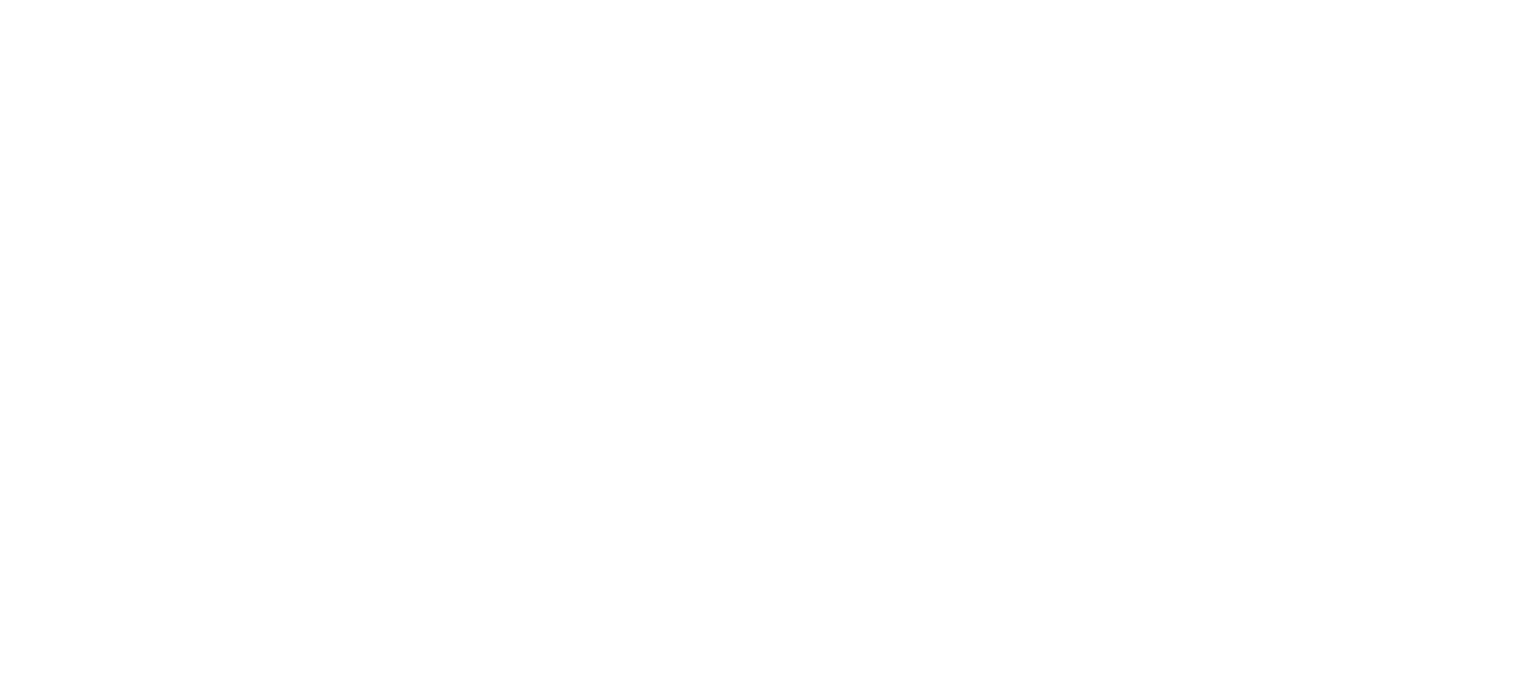 scroll, scrollTop: 0, scrollLeft: 0, axis: both 